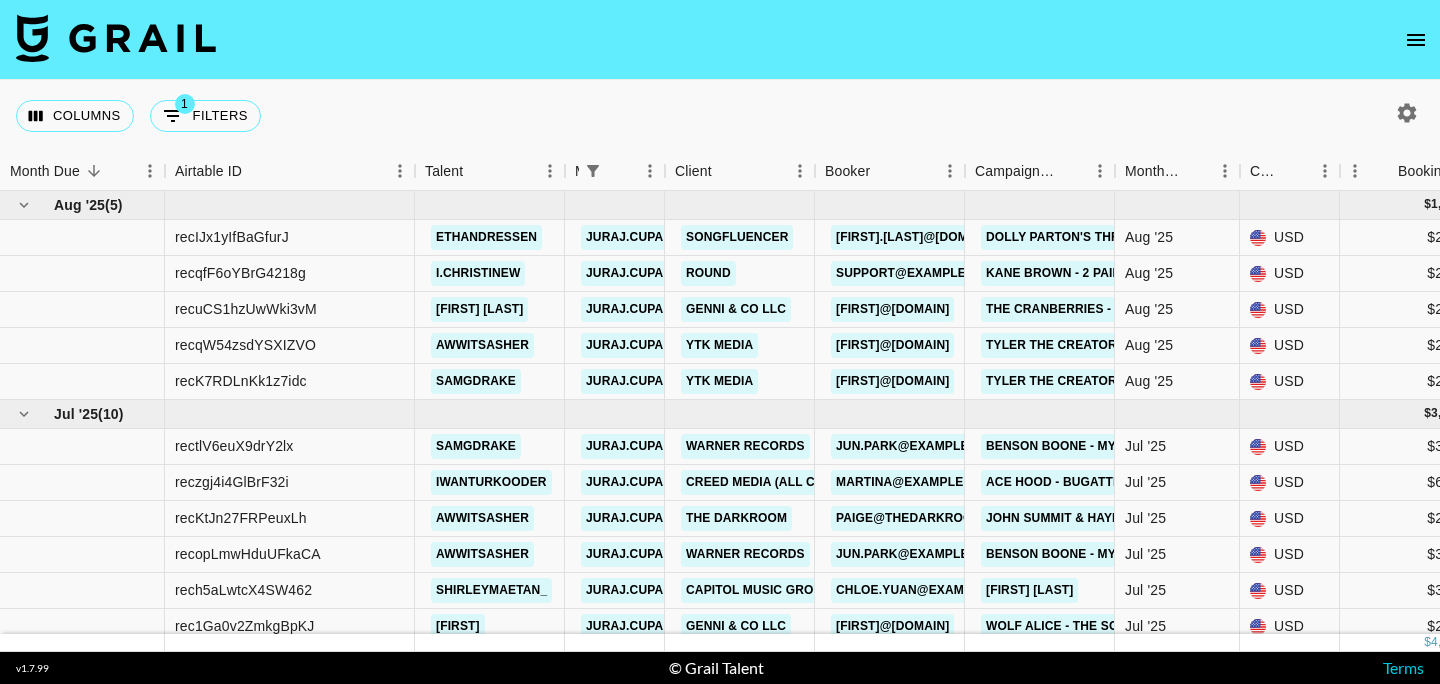 scroll, scrollTop: 0, scrollLeft: 0, axis: both 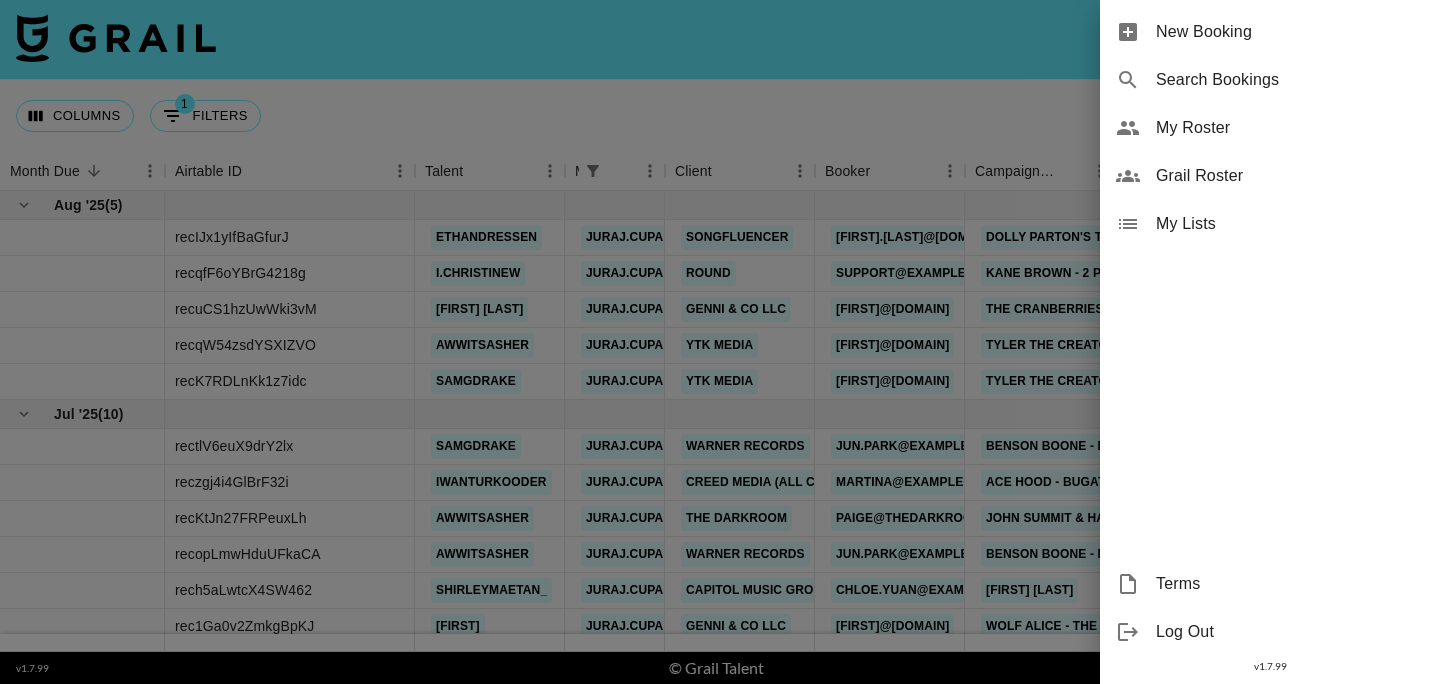 click on "My Roster" at bounding box center (1290, 128) 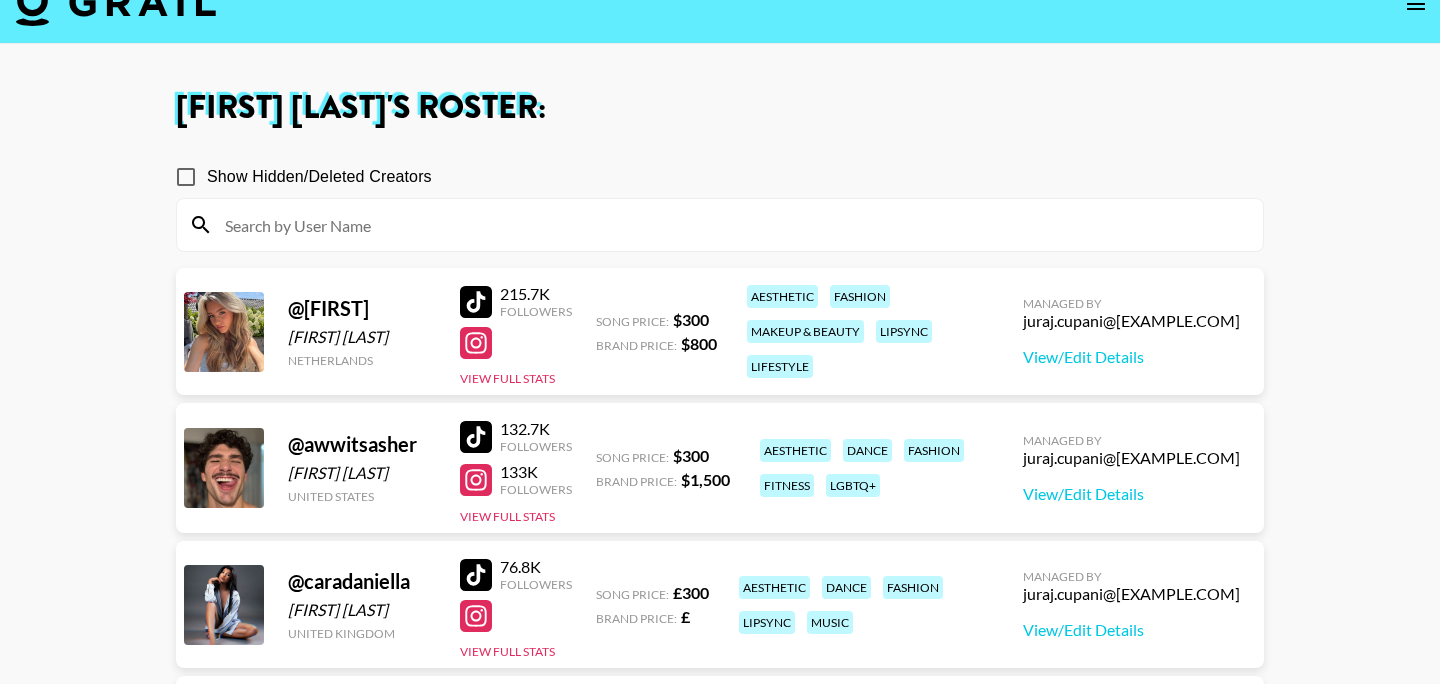 scroll, scrollTop: 0, scrollLeft: 0, axis: both 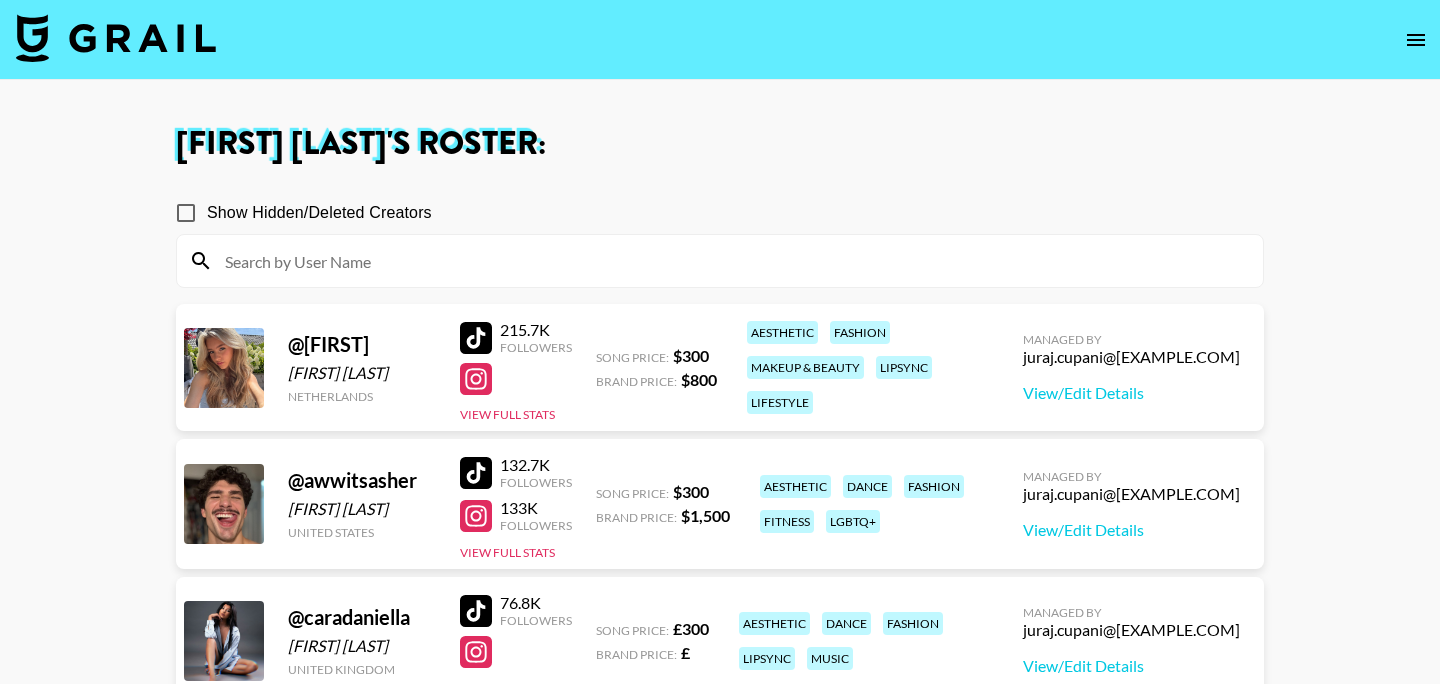 click 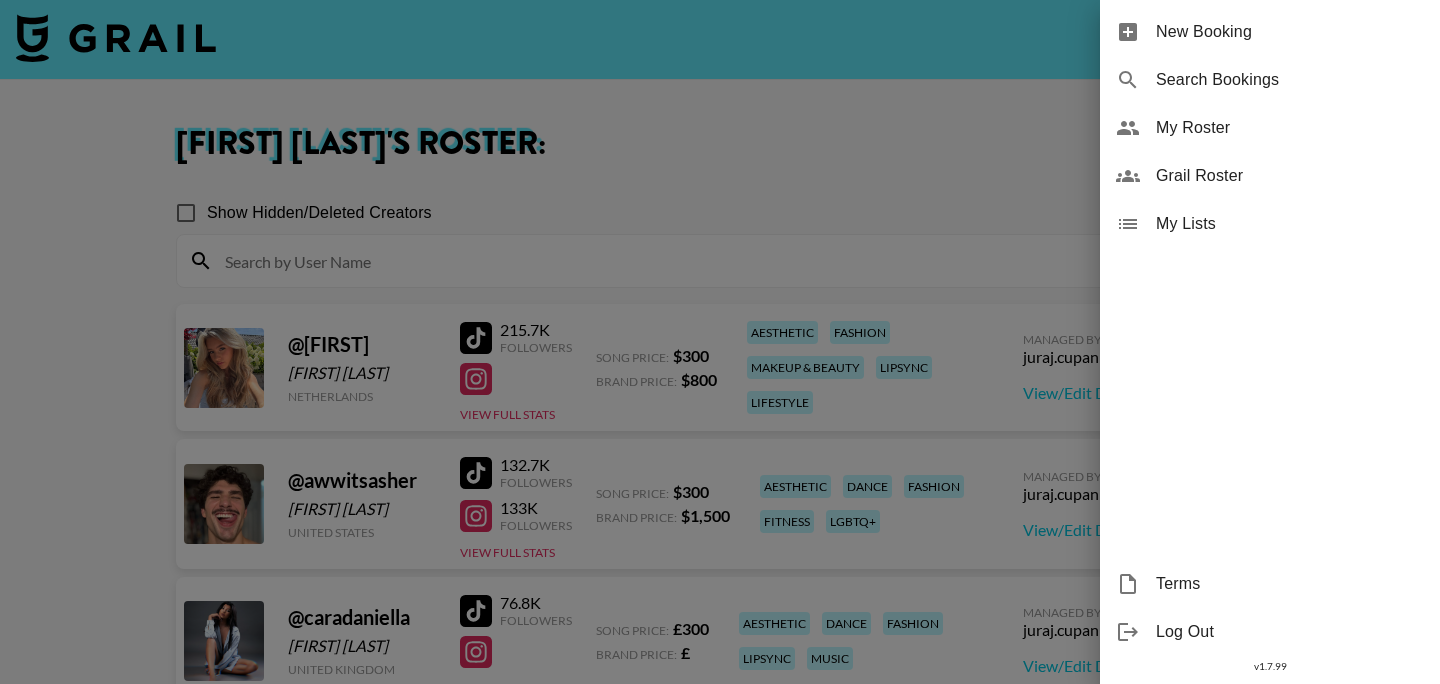 click at bounding box center (720, 342) 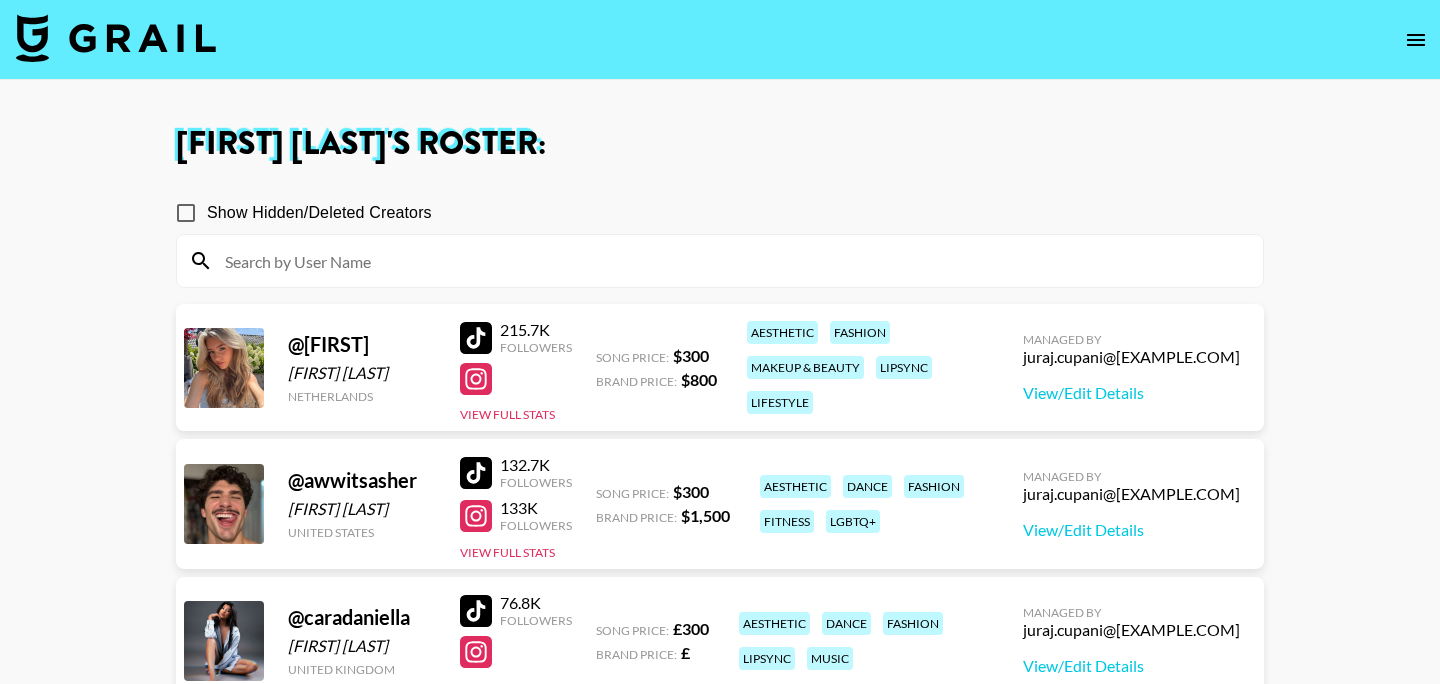 click at bounding box center [116, 38] 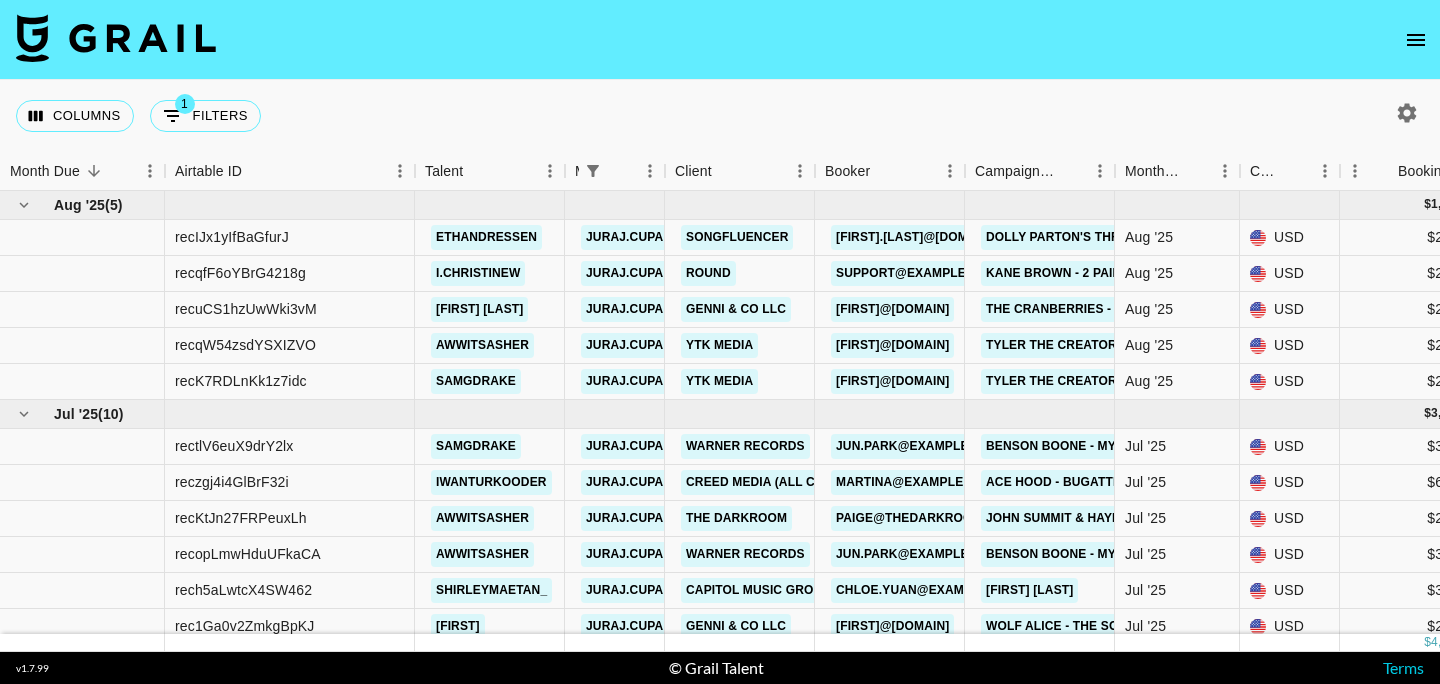 click 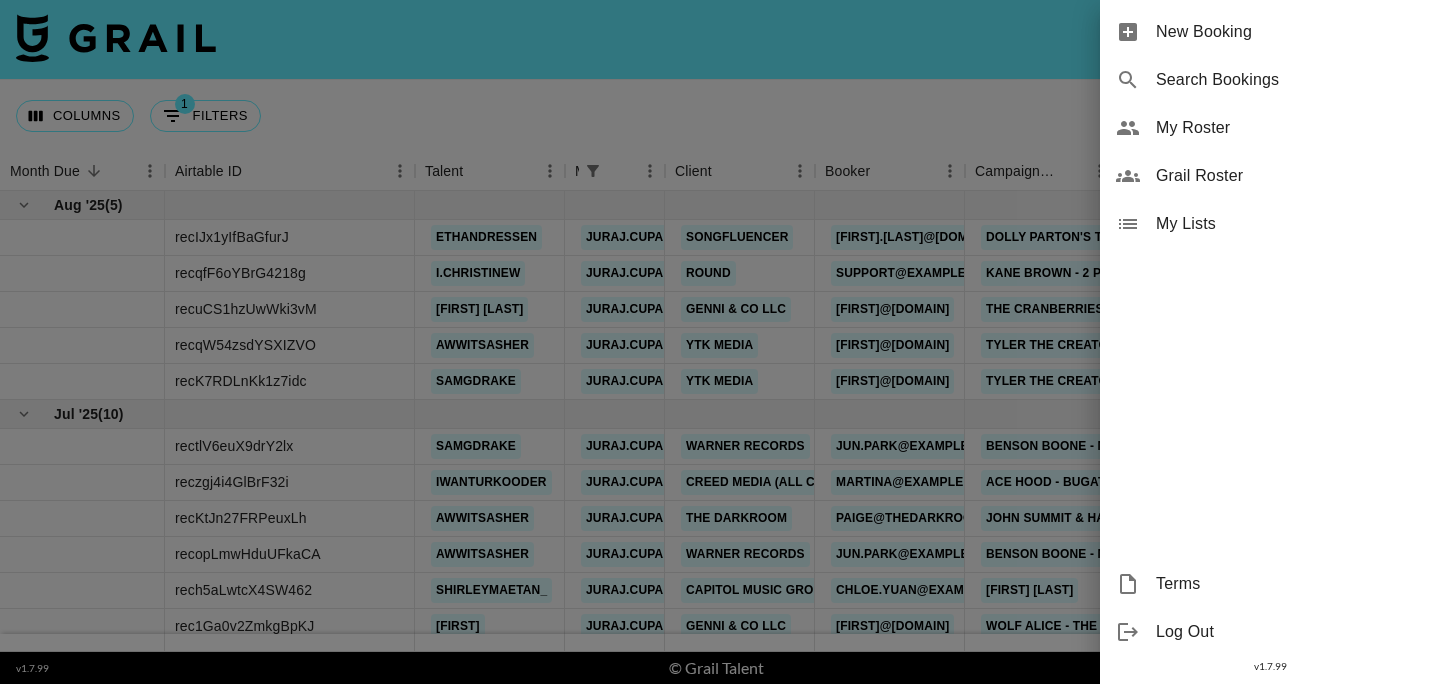 click on "New Booking" at bounding box center [1290, 32] 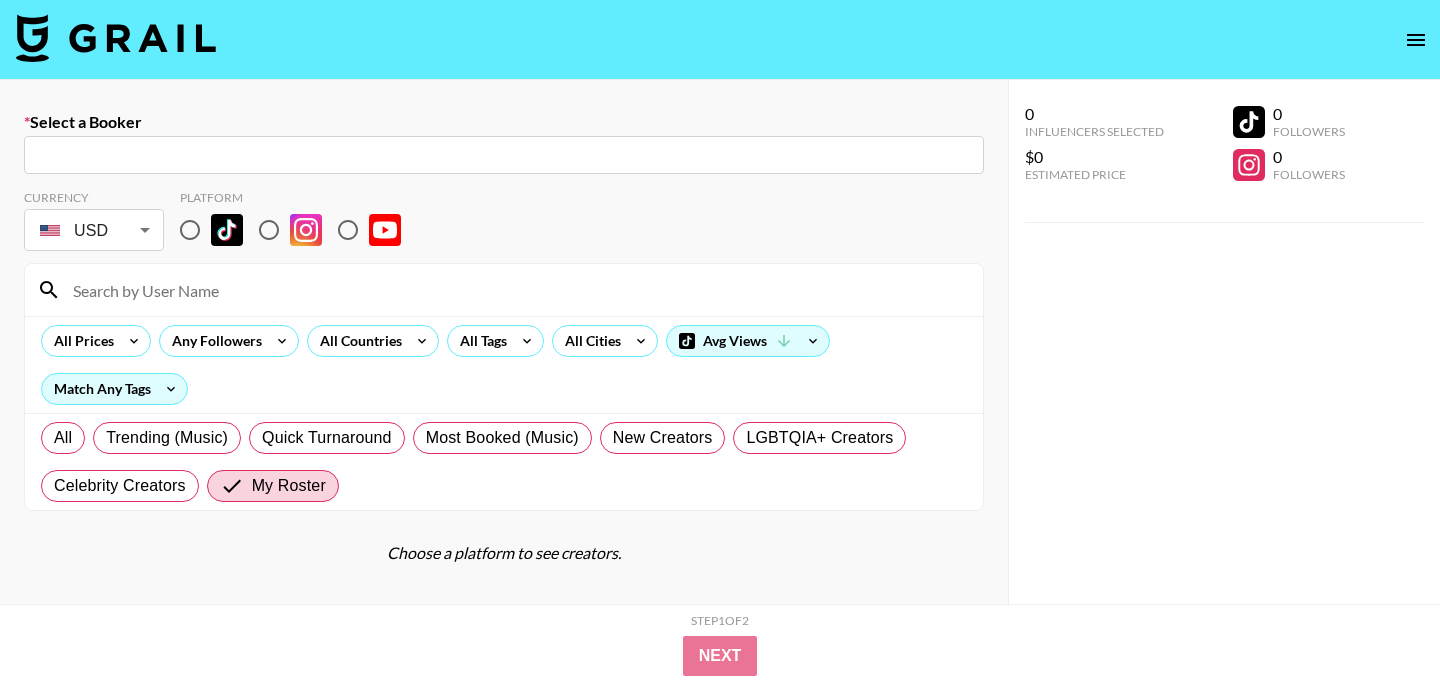 click at bounding box center [504, 155] 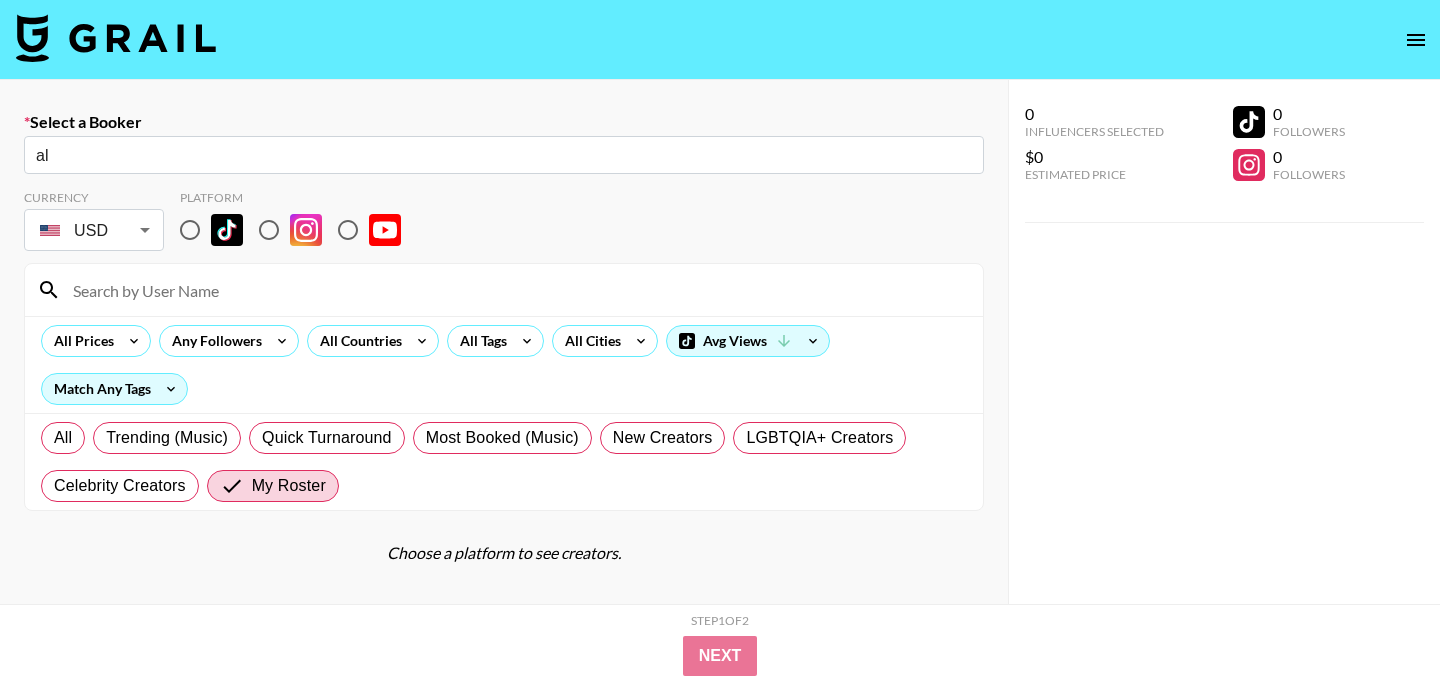 type on "ale" 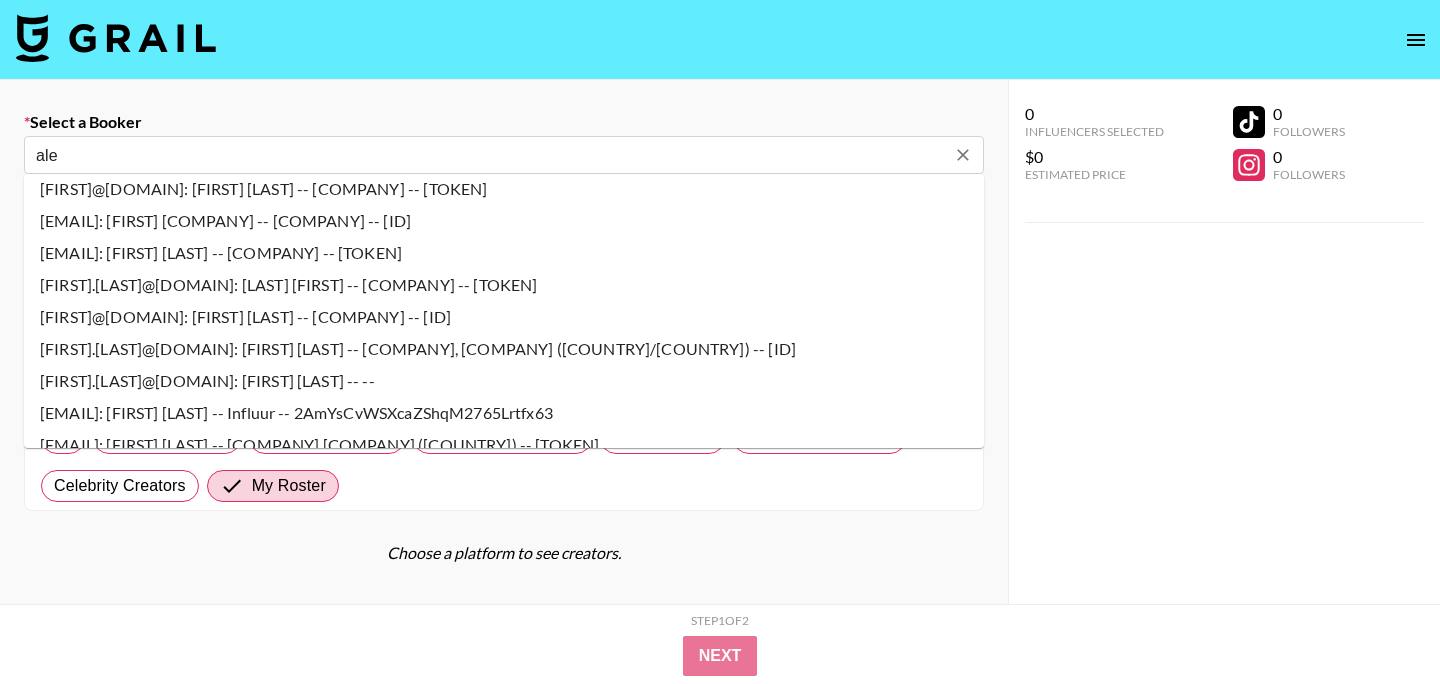 scroll, scrollTop: 376, scrollLeft: 0, axis: vertical 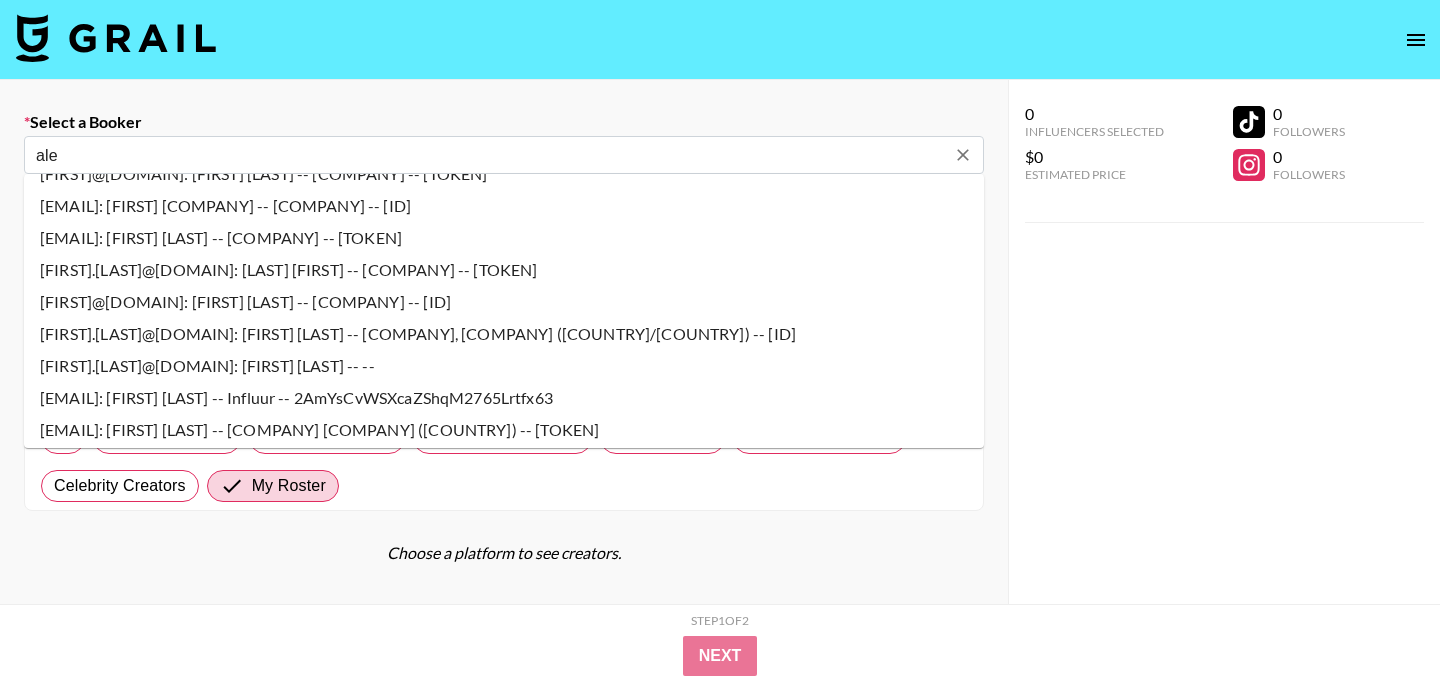 drag, startPoint x: 70, startPoint y: 152, endPoint x: 29, endPoint y: 151, distance: 41.01219 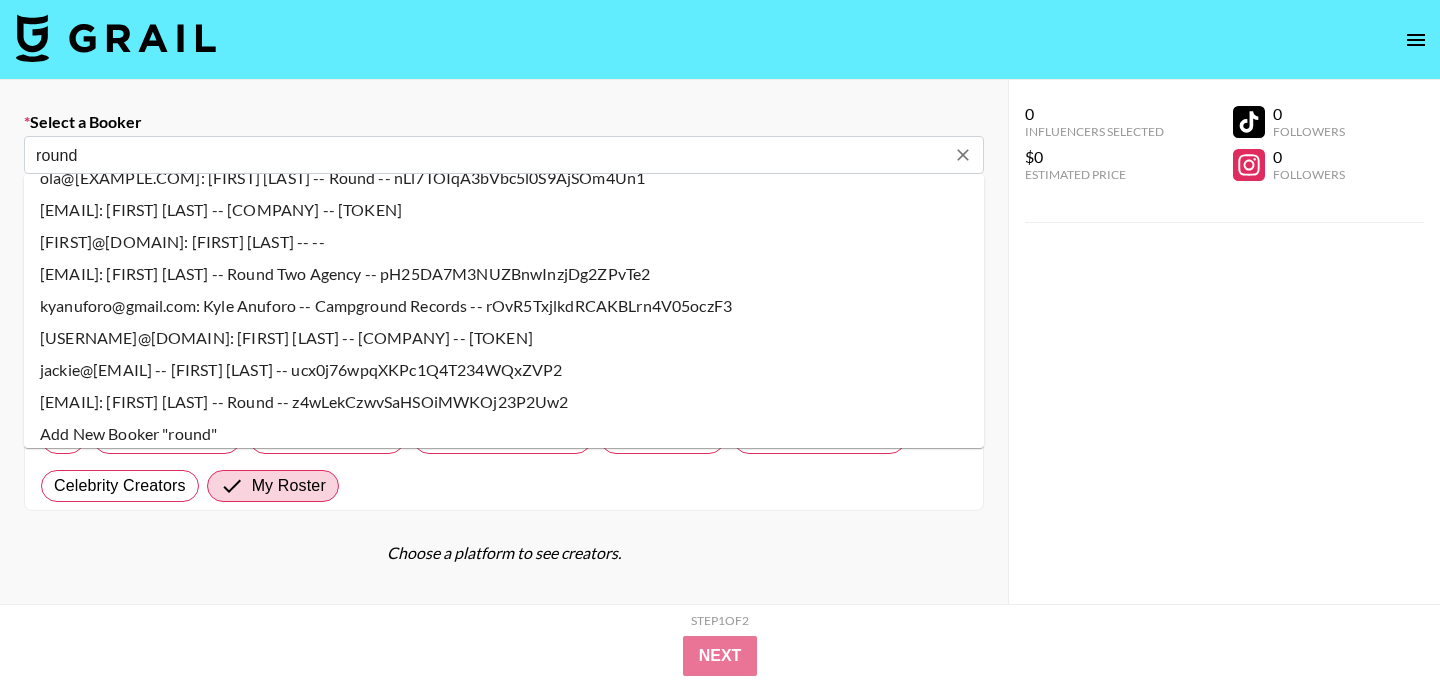 scroll, scrollTop: 1246, scrollLeft: 0, axis: vertical 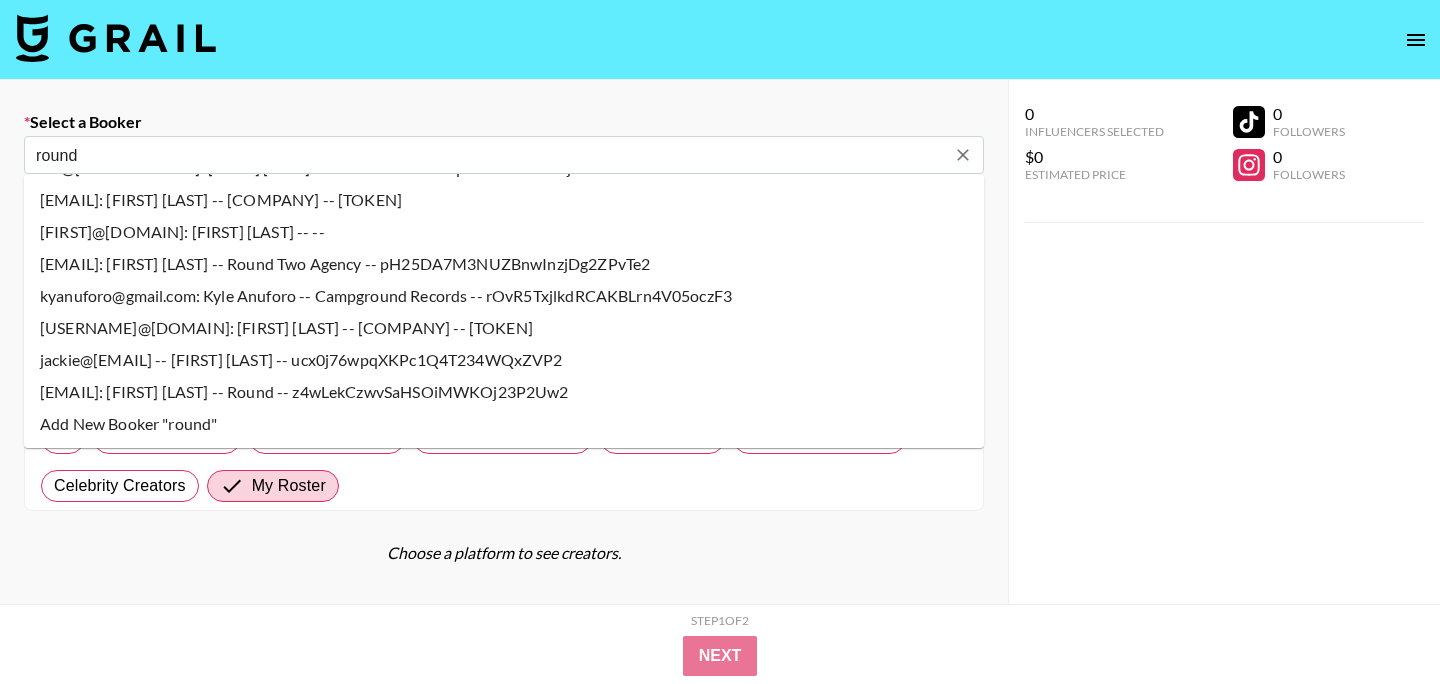 type on "round" 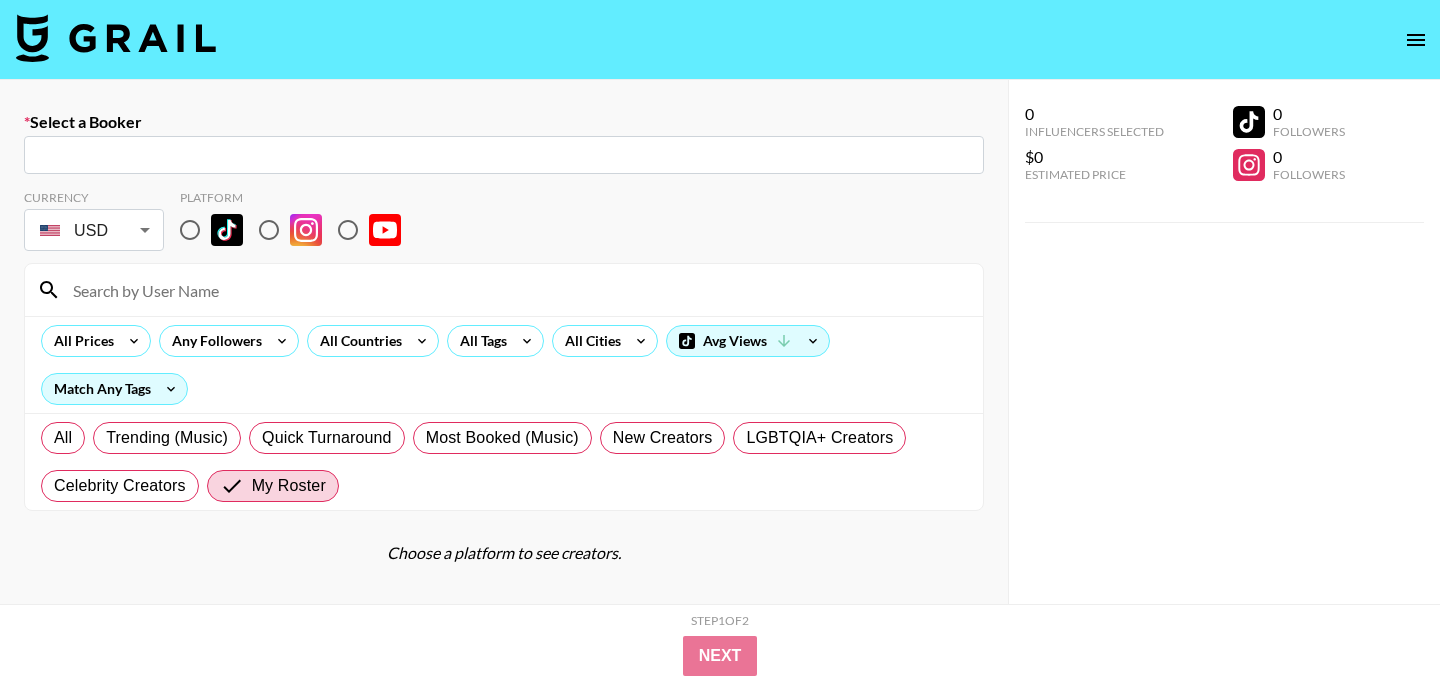 click at bounding box center [504, 155] 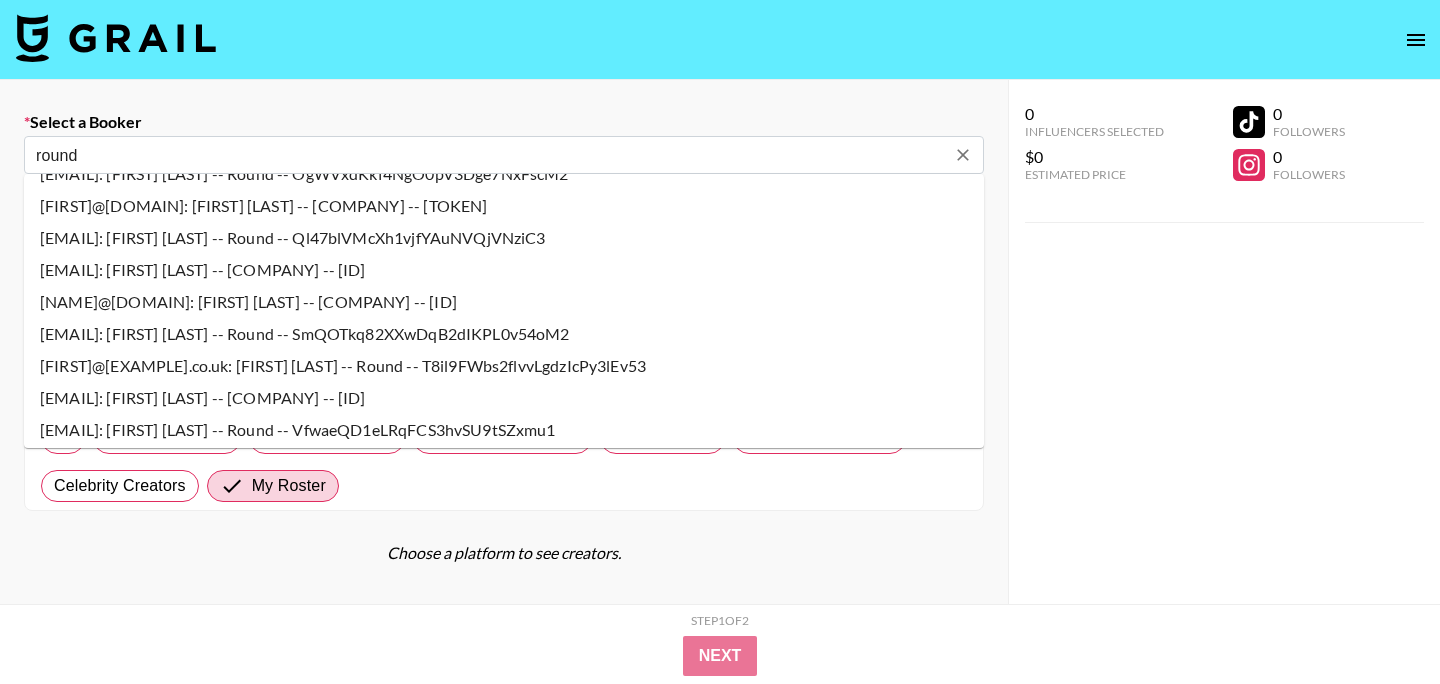 scroll, scrollTop: 643, scrollLeft: 0, axis: vertical 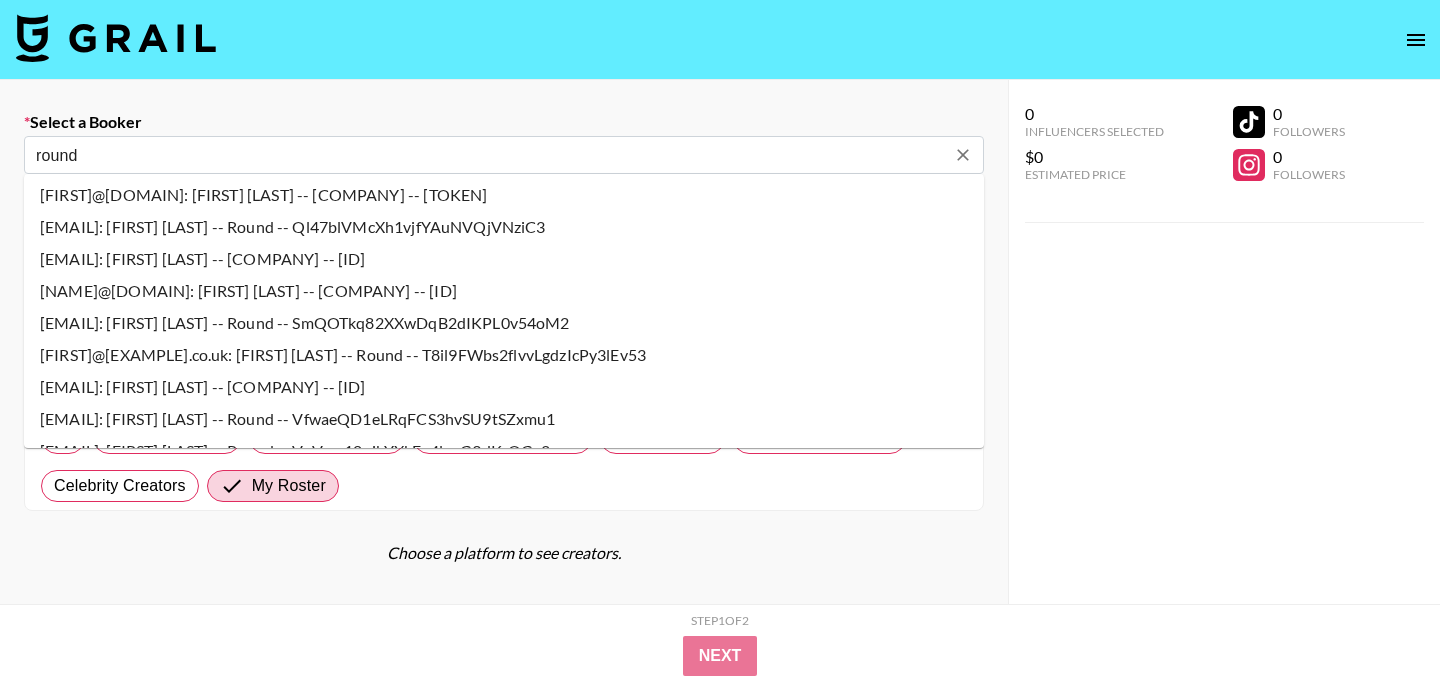 click on "[EMAIL]: [FIRST] [LAST] -- Round -- SmQOTkq82XXwDqB2dIKPL0v54oM2" at bounding box center (504, 323) 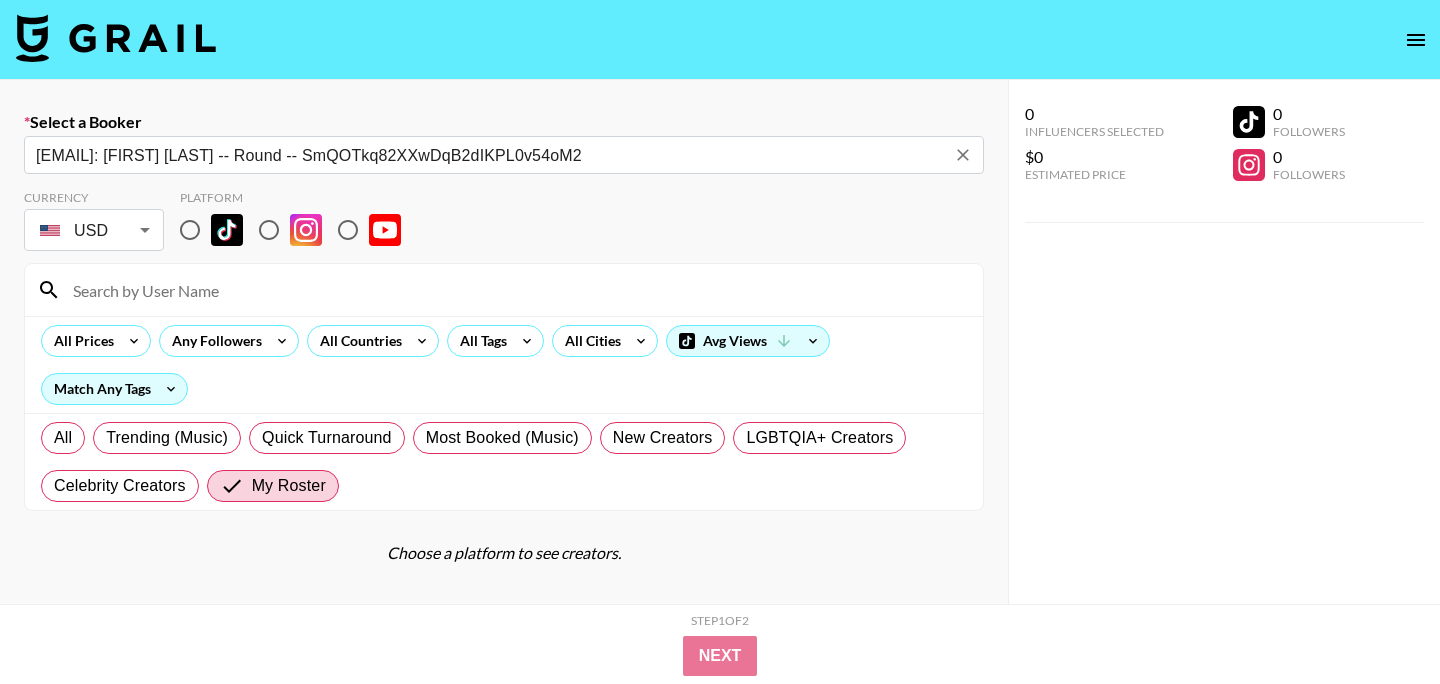 type on "[EMAIL]: [FIRST] [LAST] -- Round -- SmQOTkq82XXwDqB2dIKPL0v54oM2" 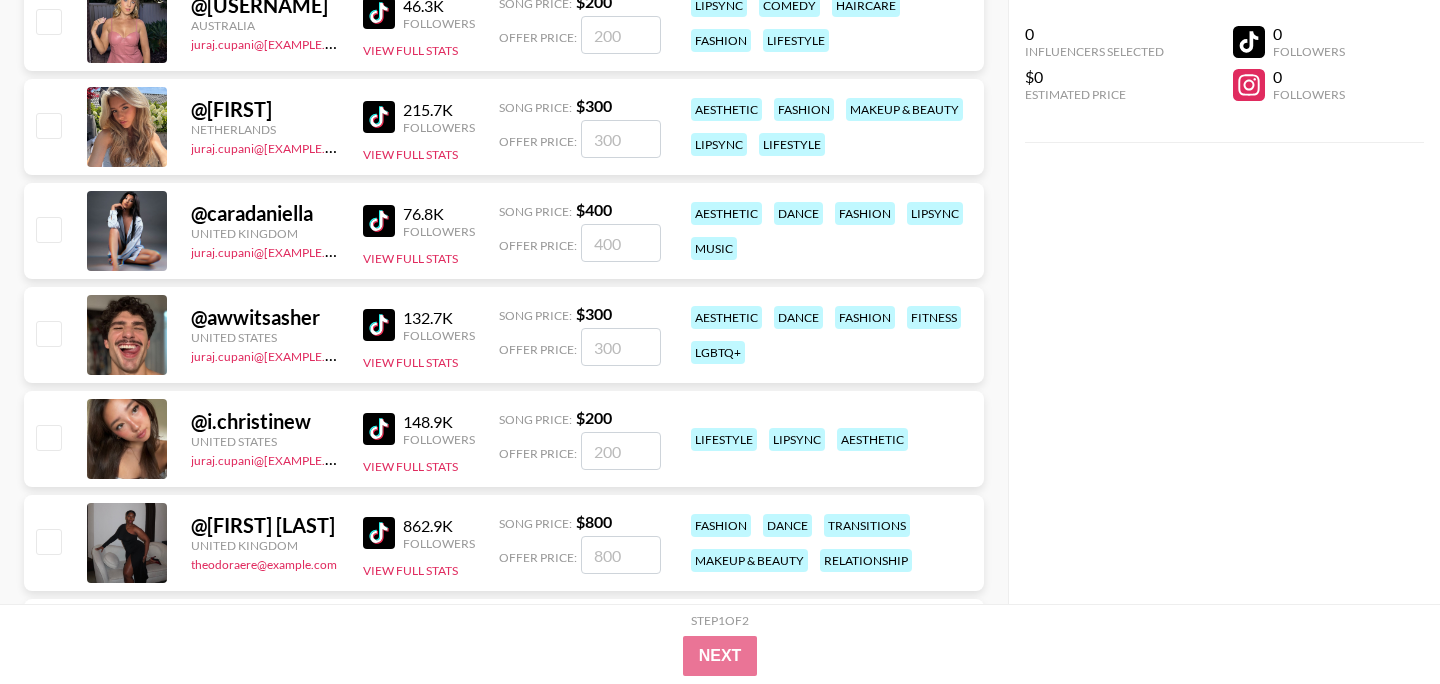 scroll, scrollTop: 1073, scrollLeft: 0, axis: vertical 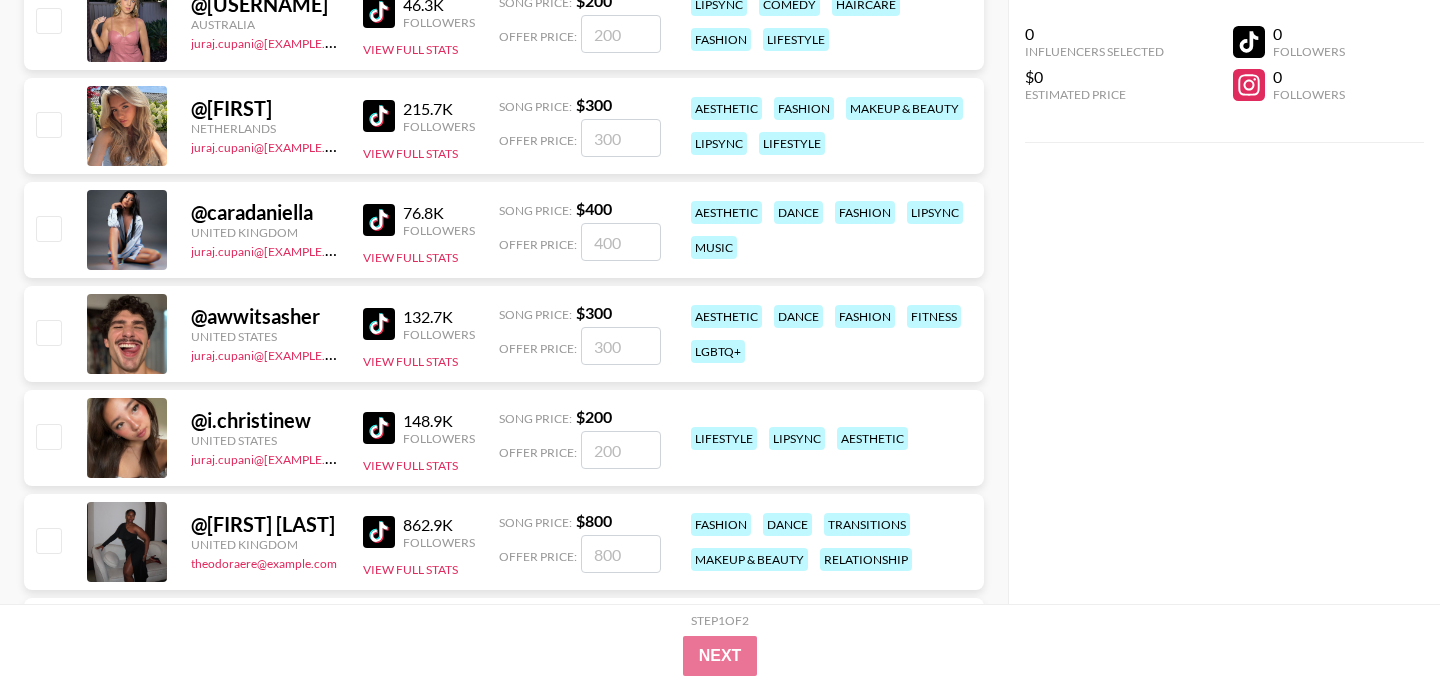 click at bounding box center [48, 332] 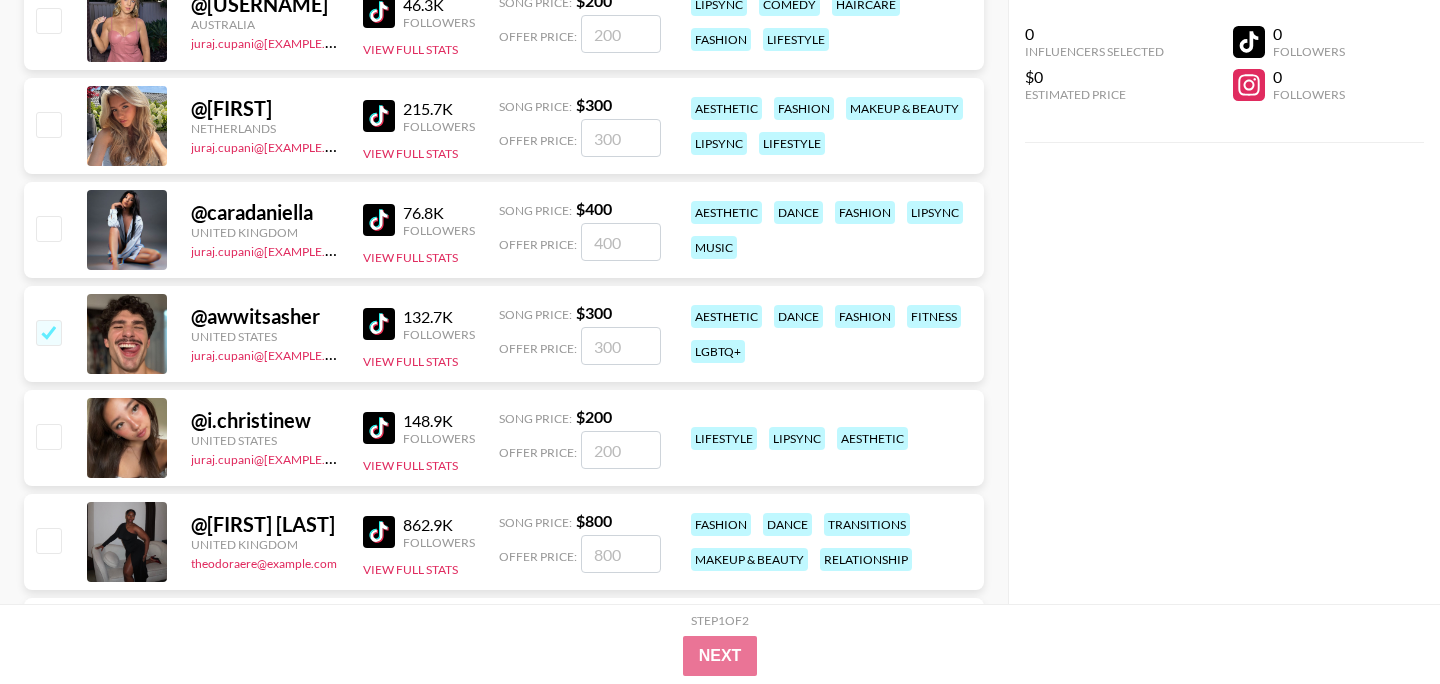checkbox on "true" 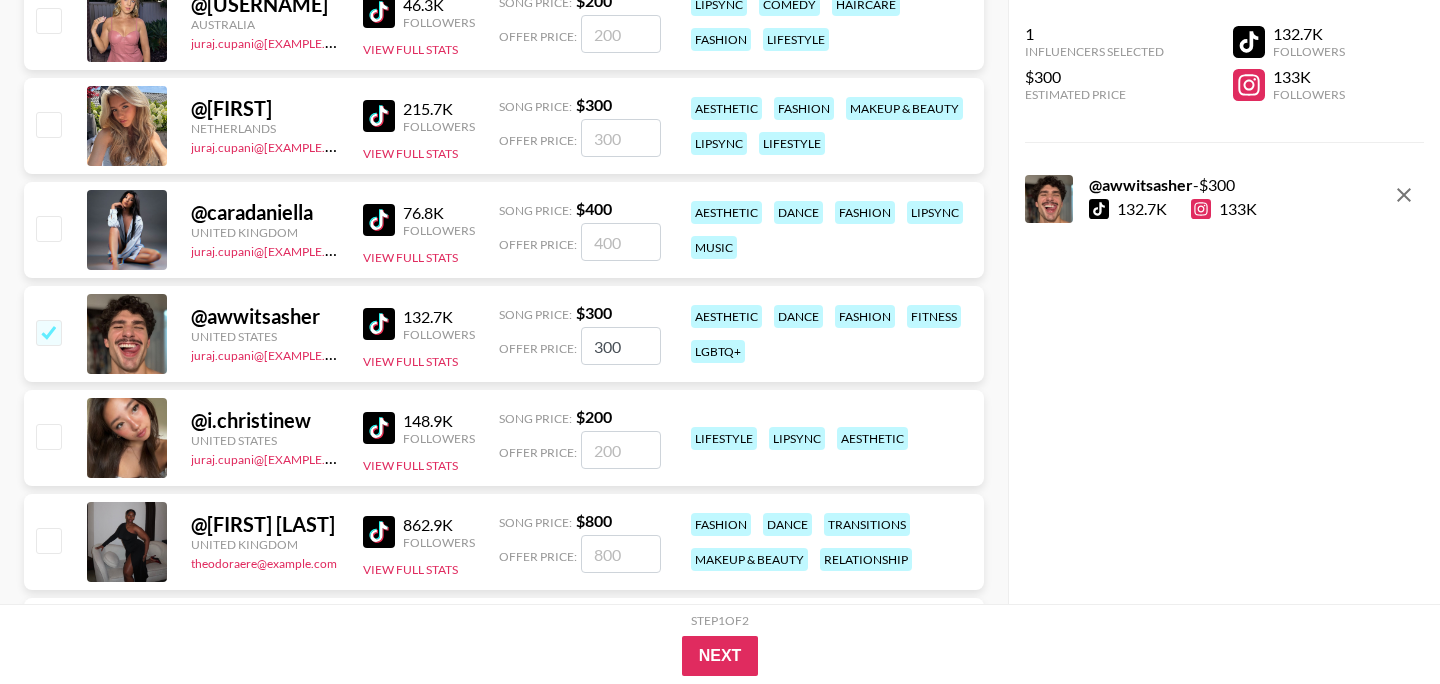 click on "300" at bounding box center (621, 346) 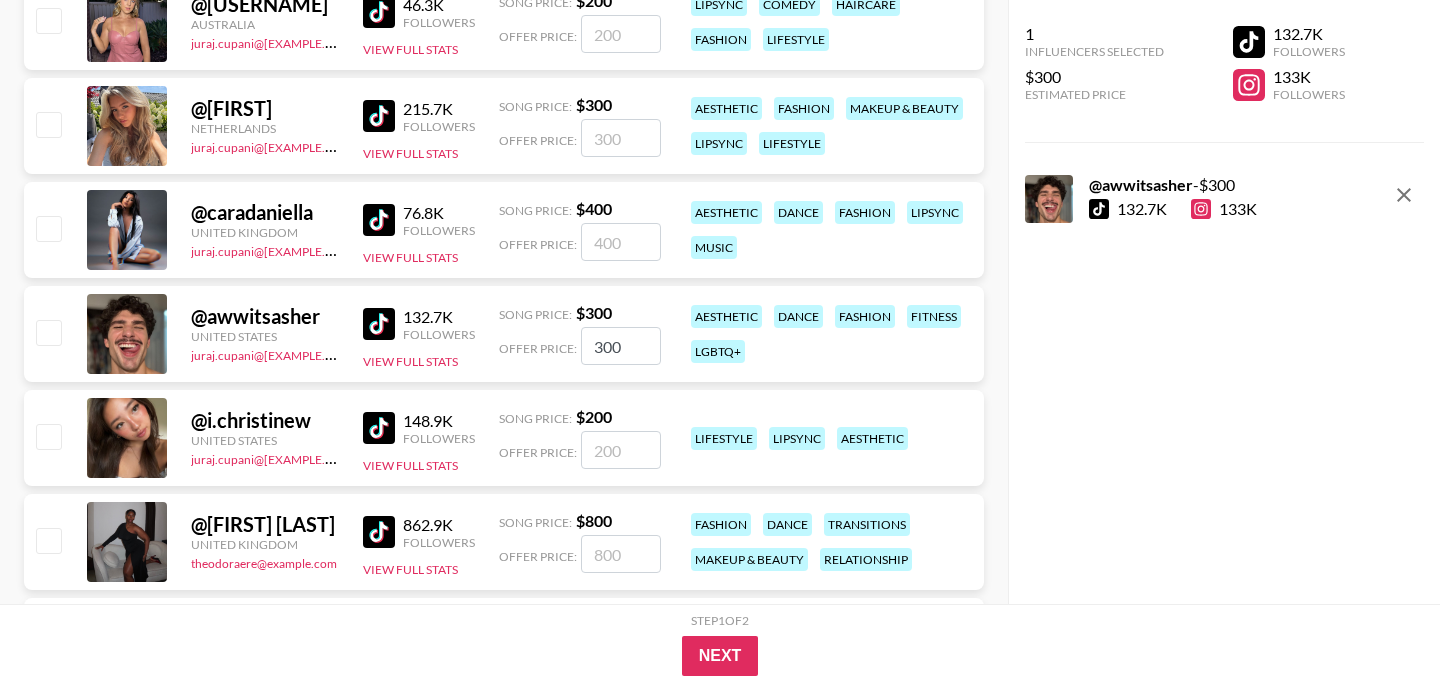 type 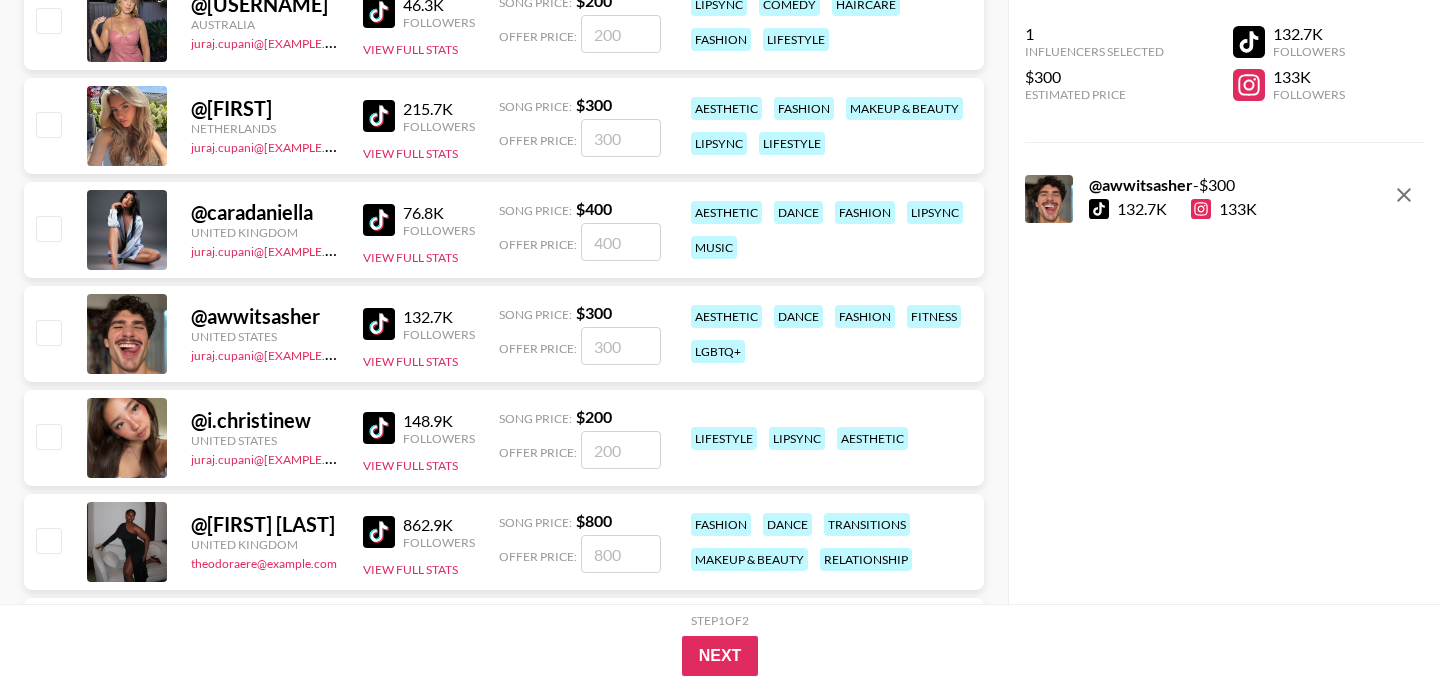 checkbox on "false" 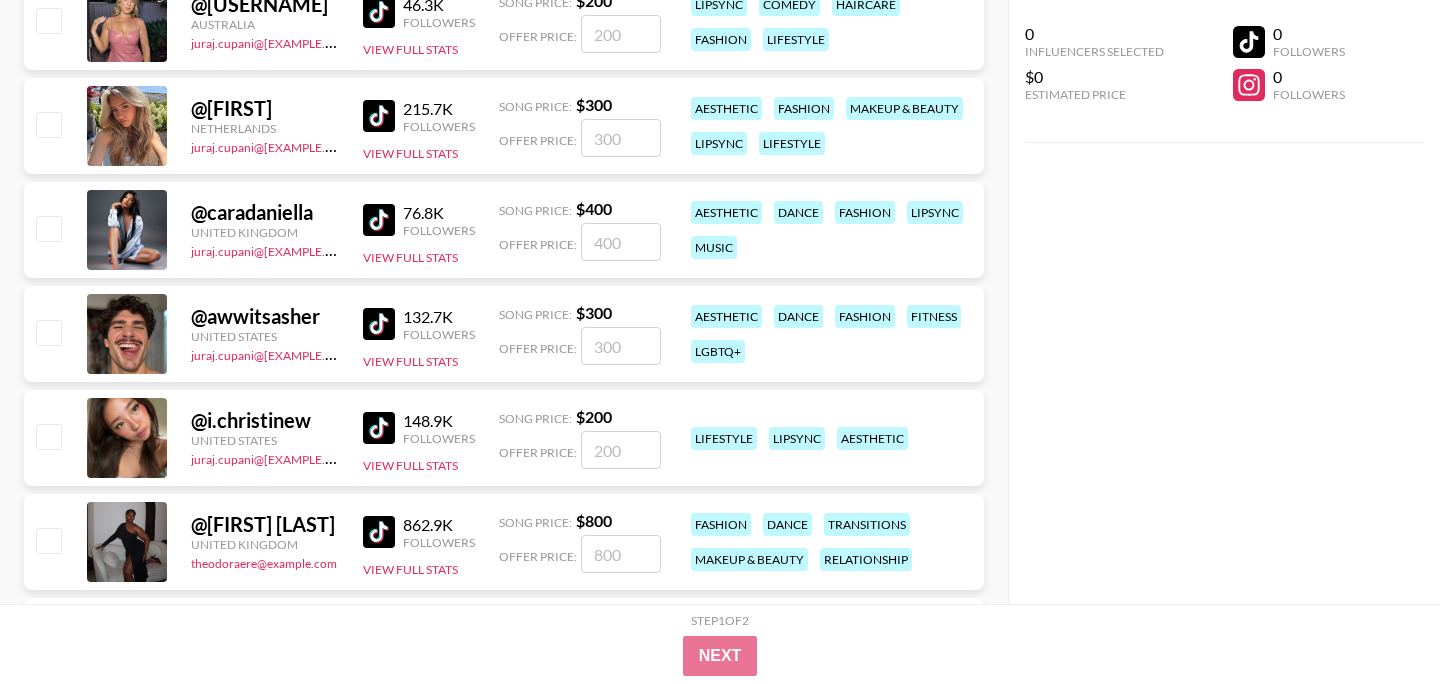 type on "6" 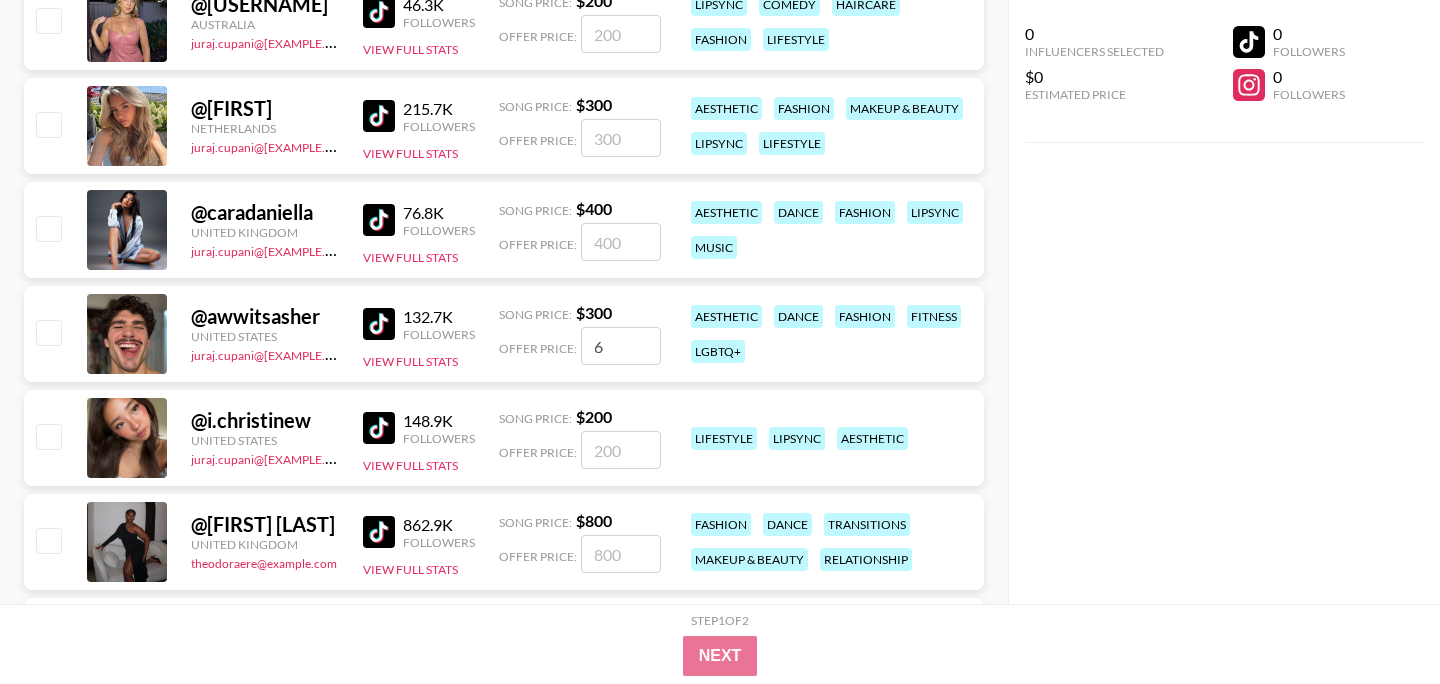 checkbox on "true" 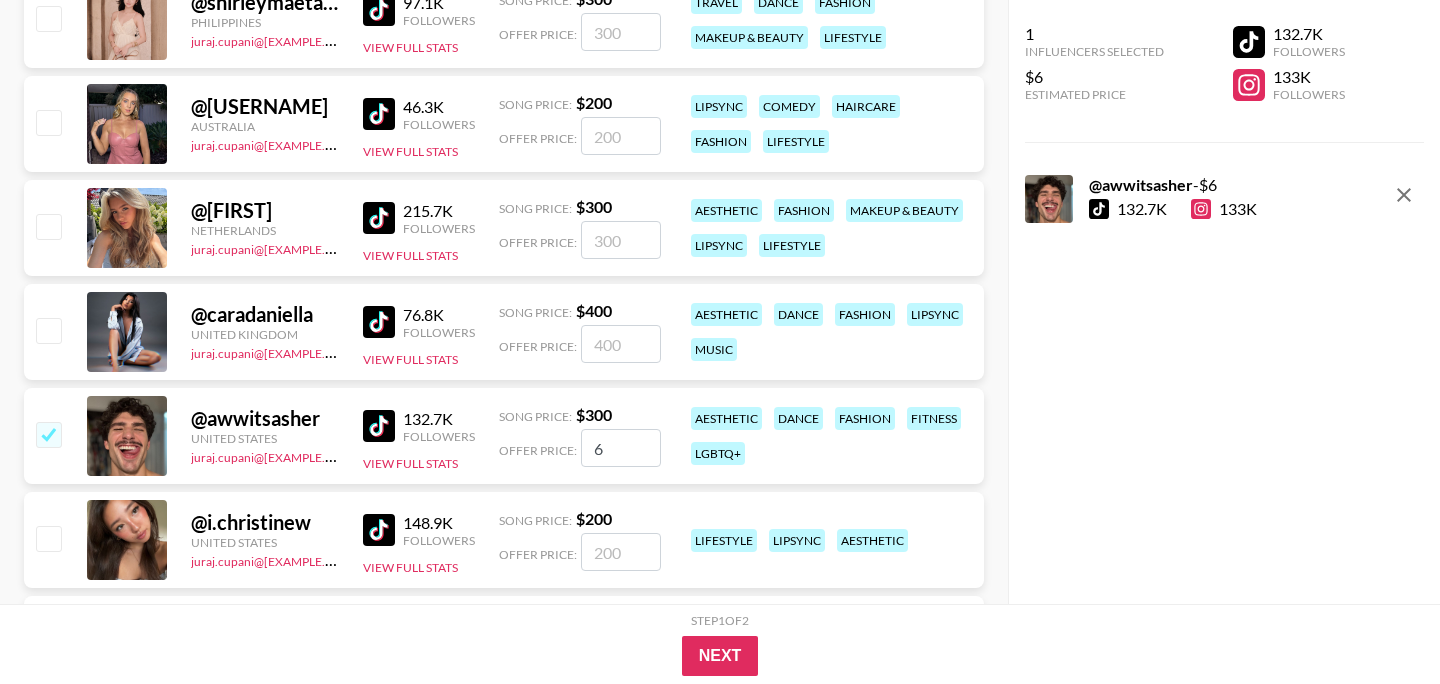 scroll, scrollTop: 968, scrollLeft: 0, axis: vertical 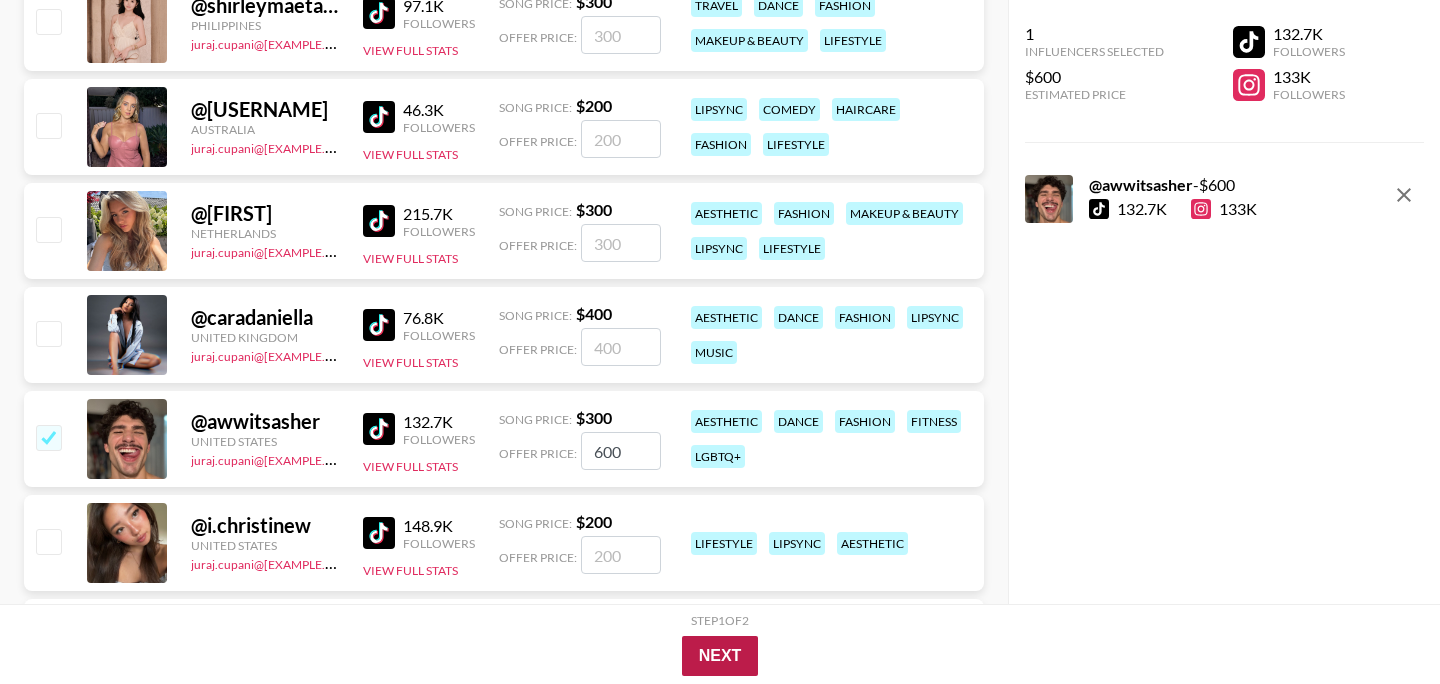 type on "600" 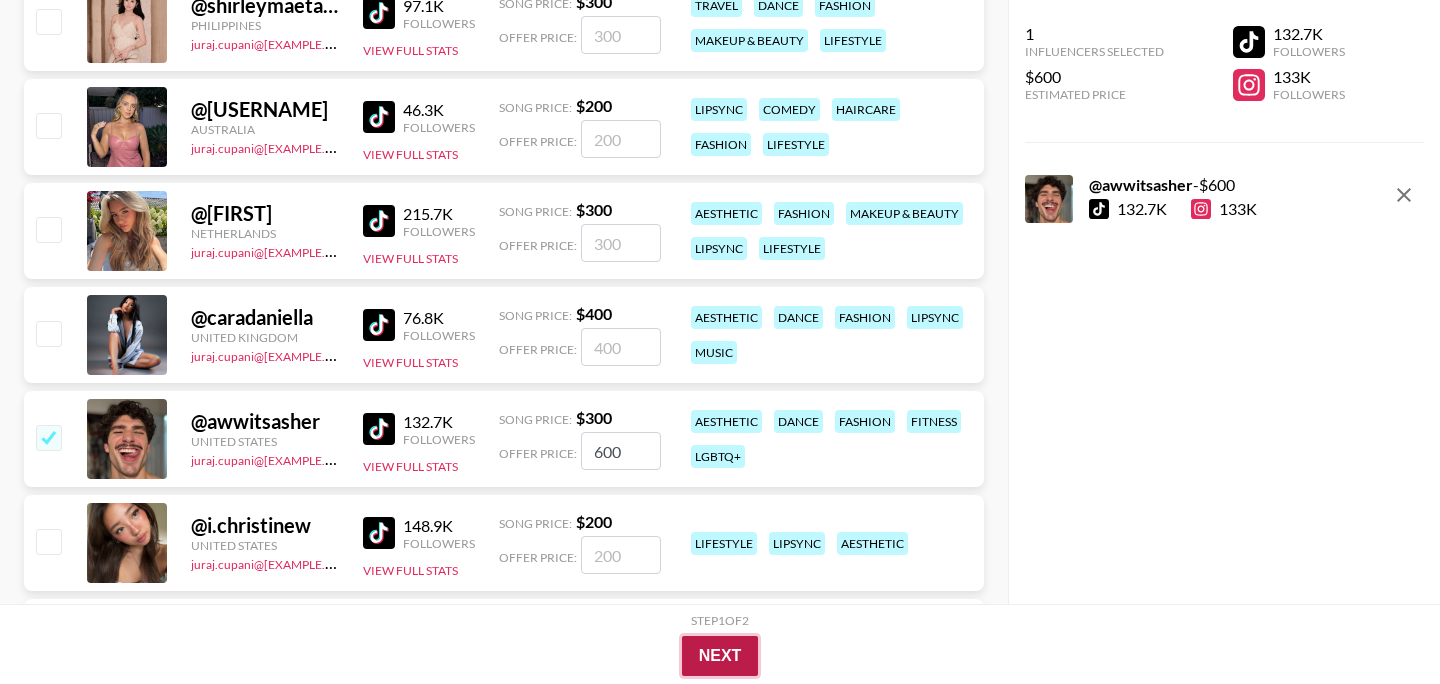 click on "Next" at bounding box center (720, 656) 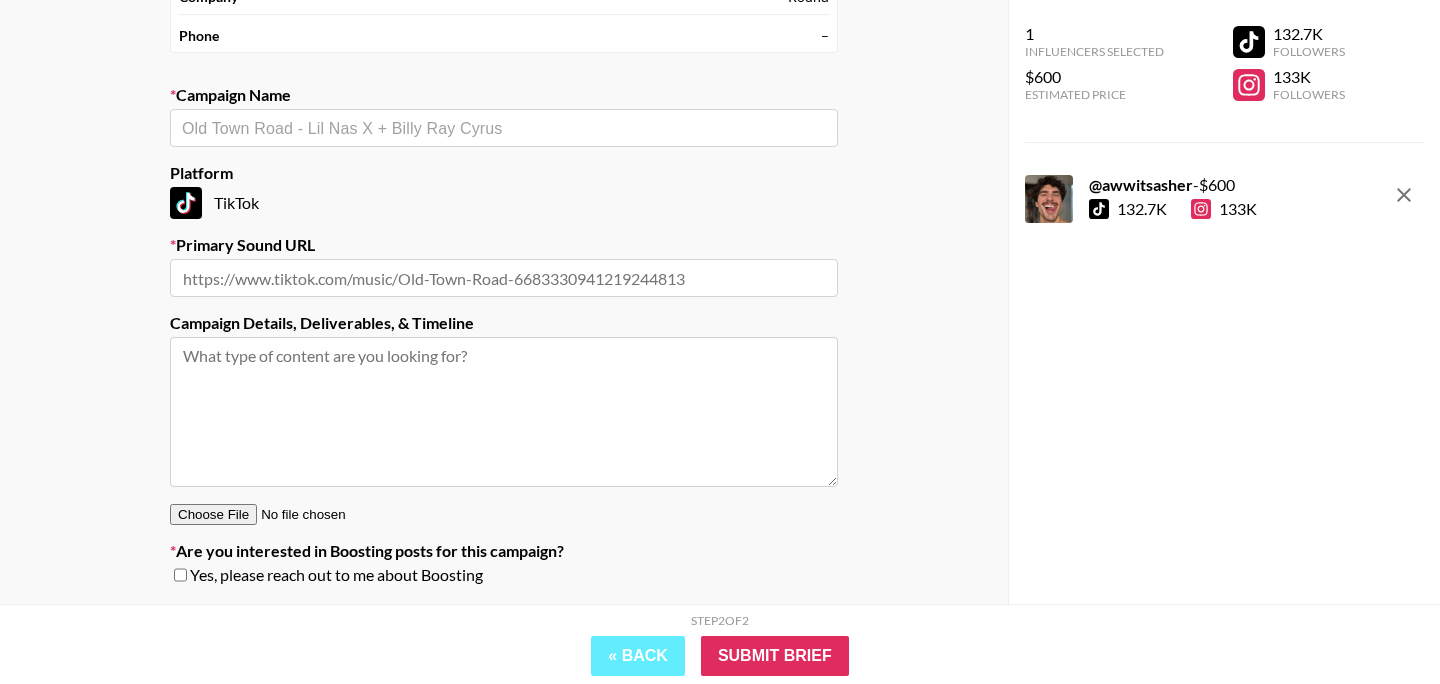scroll, scrollTop: 235, scrollLeft: 0, axis: vertical 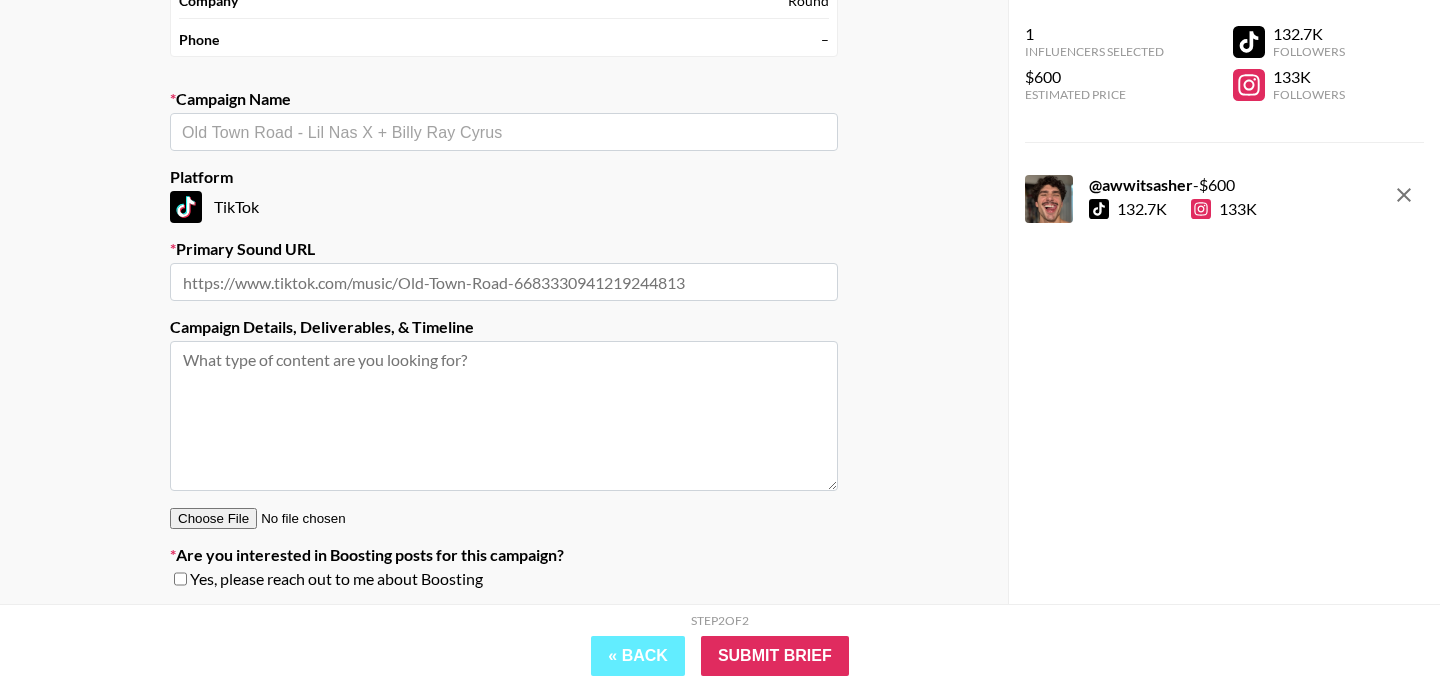 click at bounding box center (504, 132) 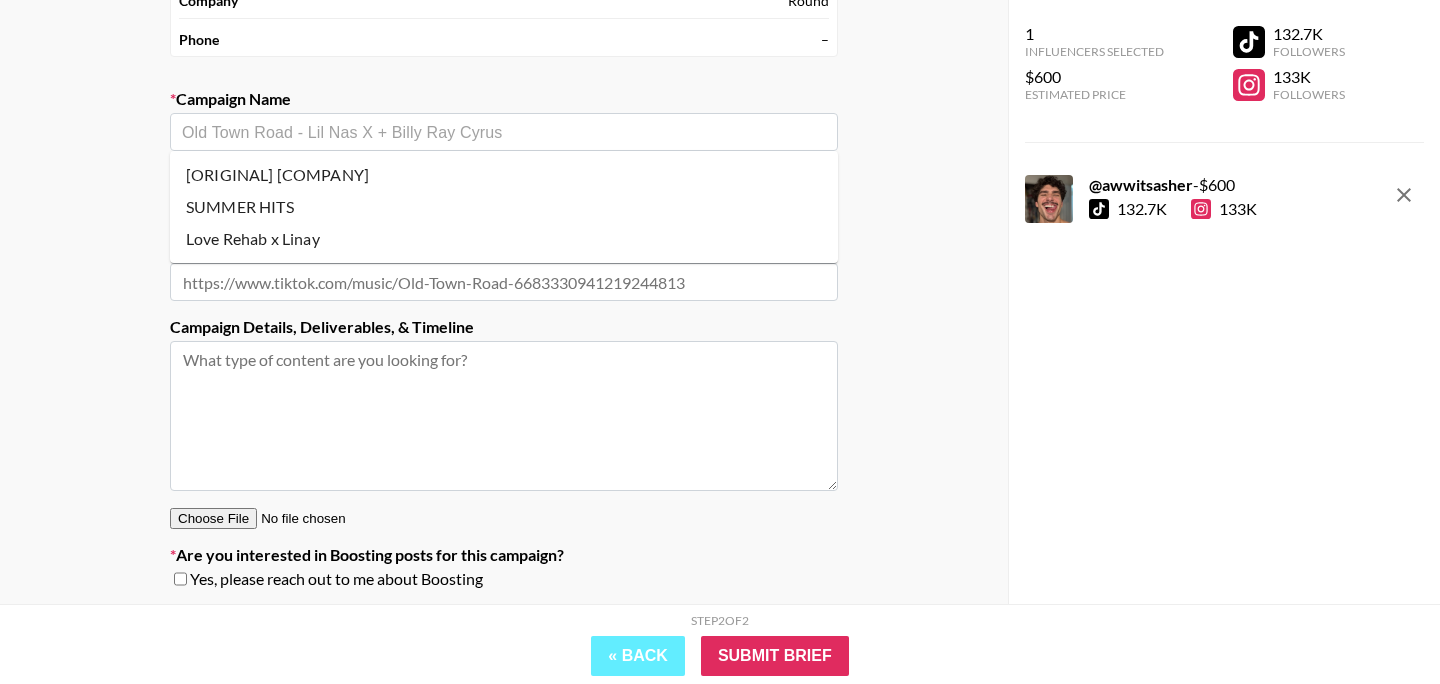 paste on "Latino Vibes Hits Playlist" 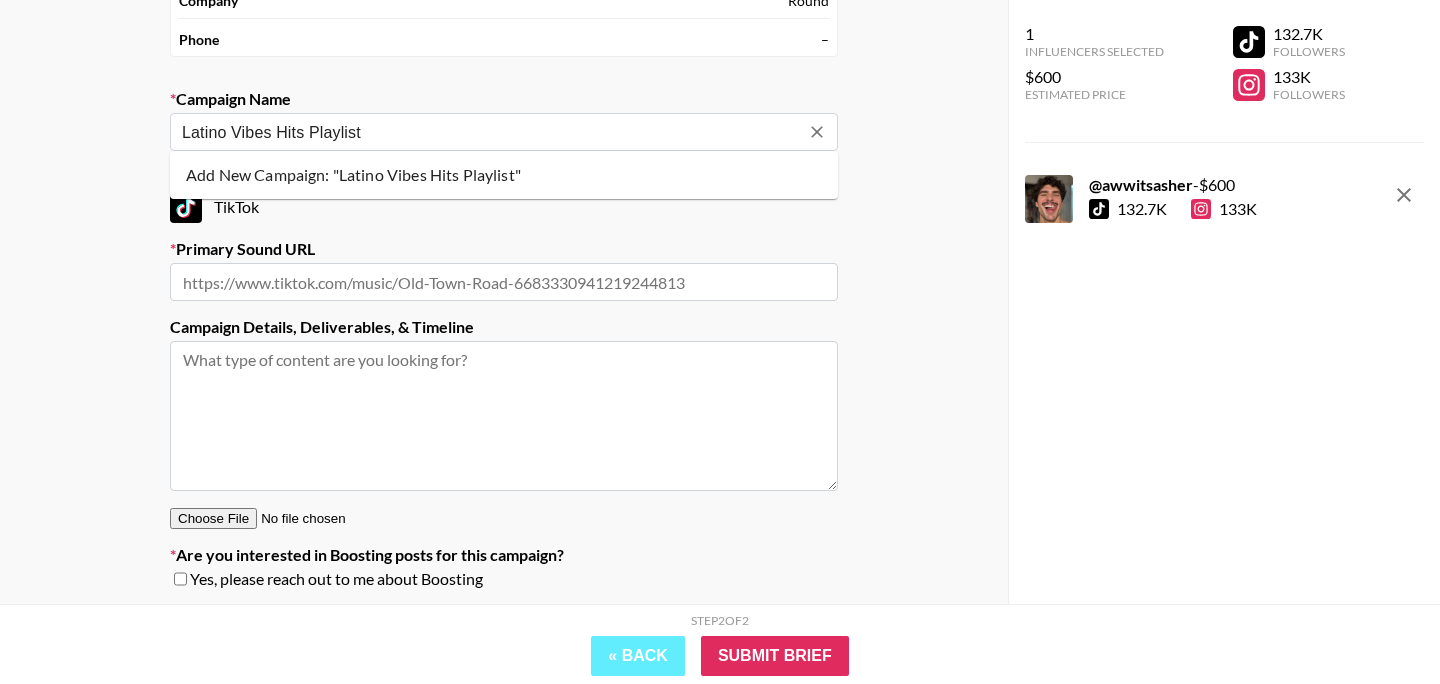 click on "Add New Campaign: "Latino Vibes Hits Playlist"" at bounding box center [504, 175] 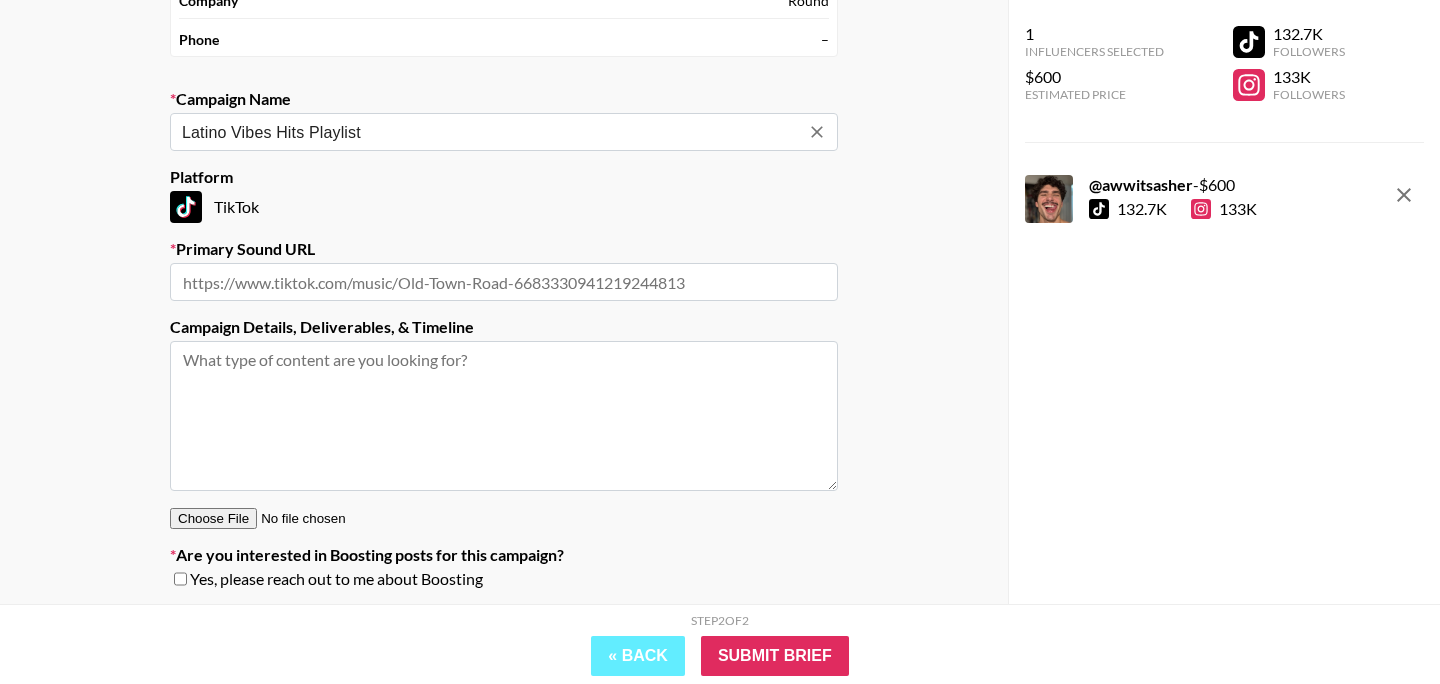 type on "Latino Vibes Hits Playlist" 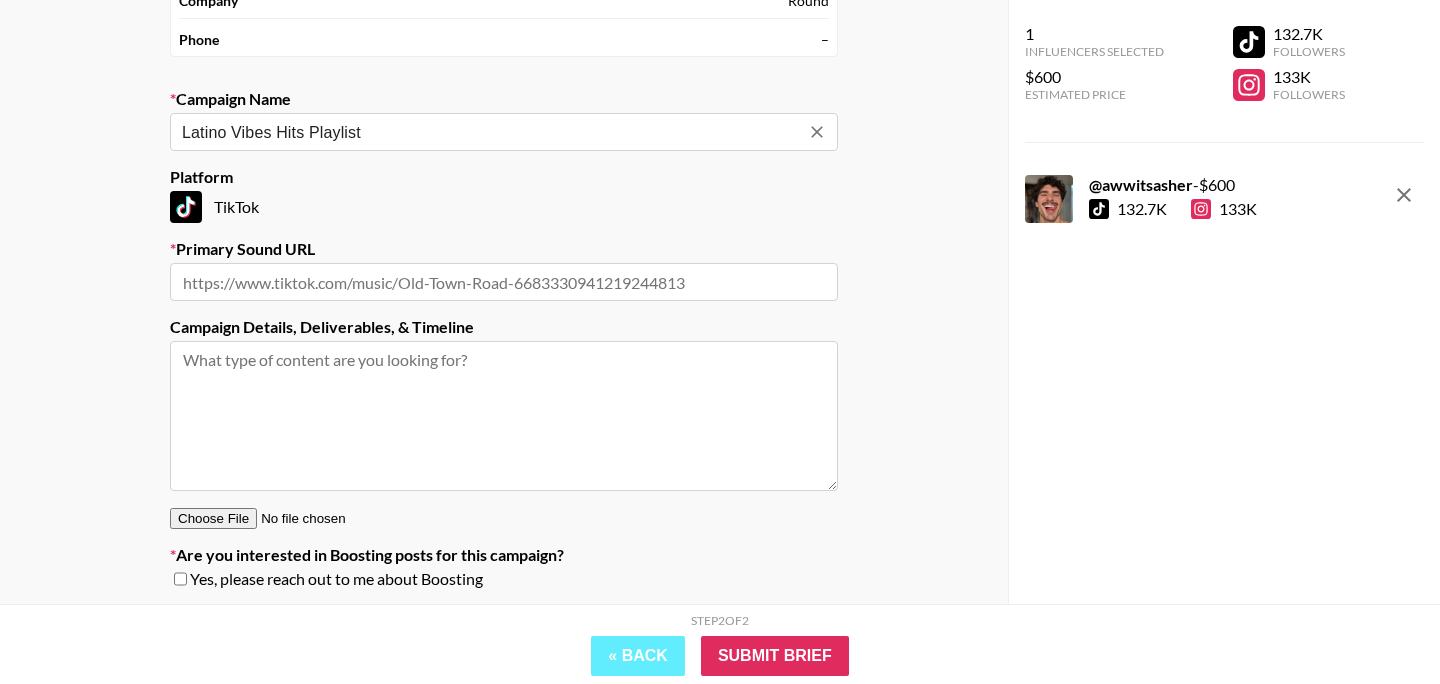 click at bounding box center (504, 282) 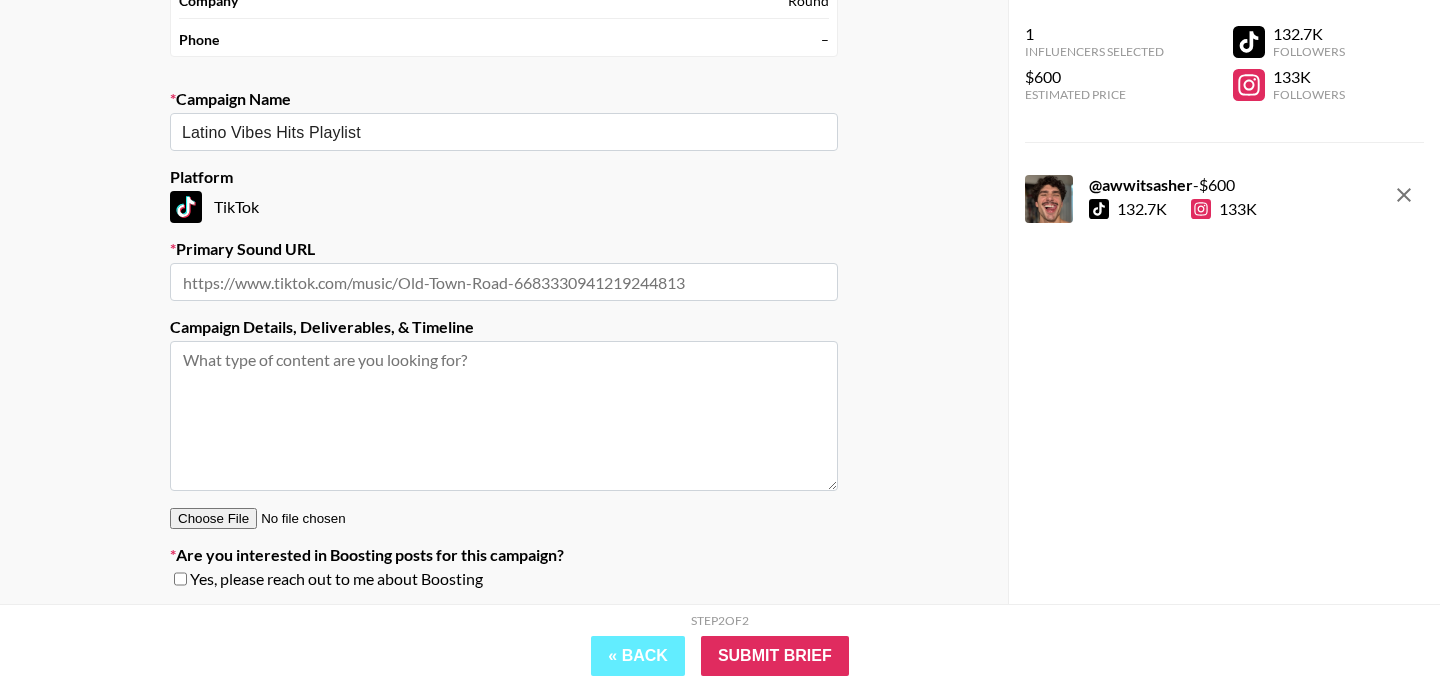 click at bounding box center [504, 282] 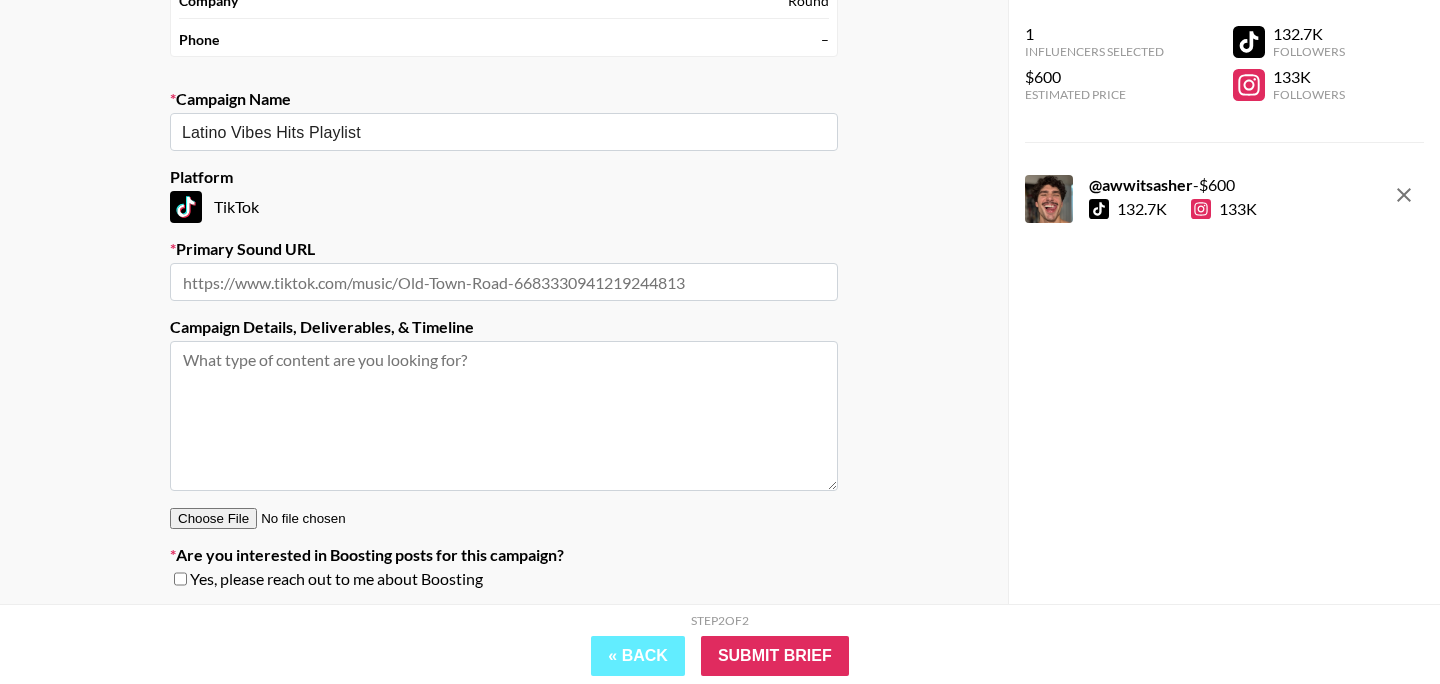 paste on "https://open.spotify.com/playlist/5oYb3EYc6MNGw0YuhlSDMN?si=c652757dff414c32&nd=1&dlsi=d7e8628843ff48d2" 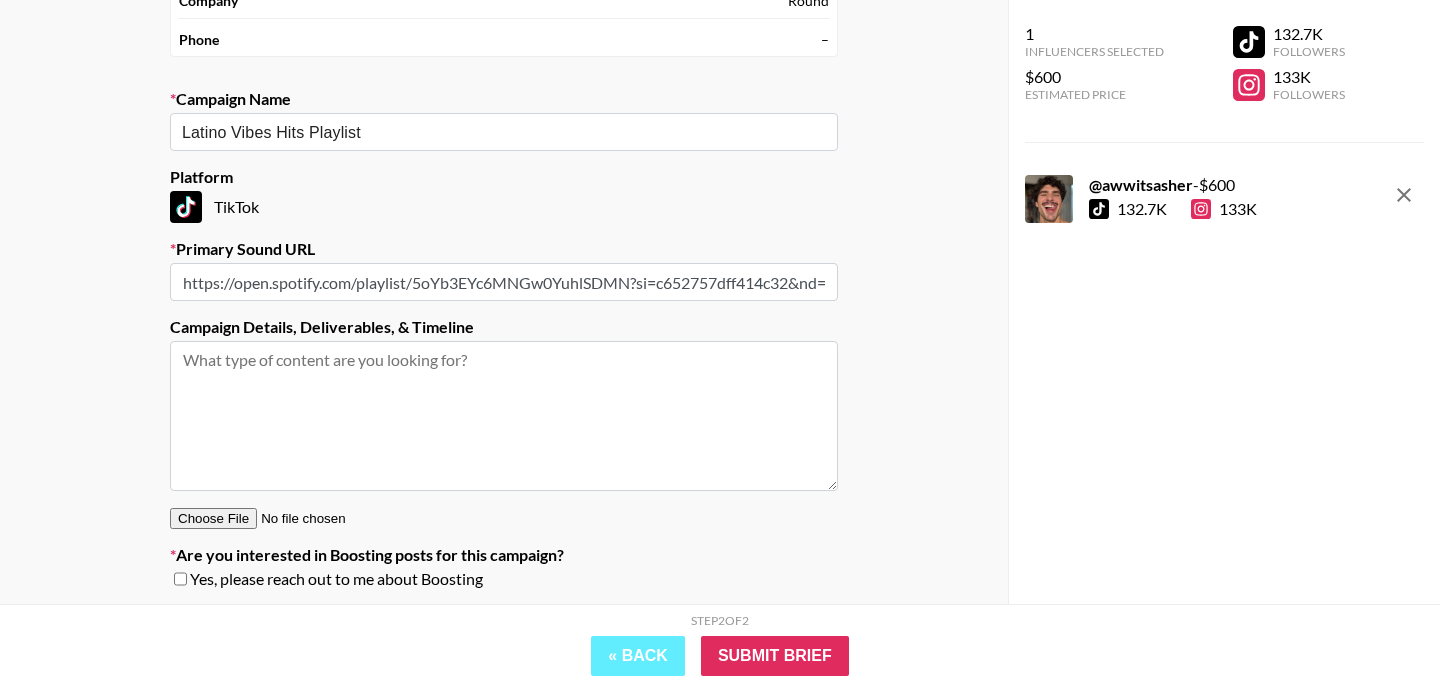 scroll, scrollTop: 0, scrollLeft: 202, axis: horizontal 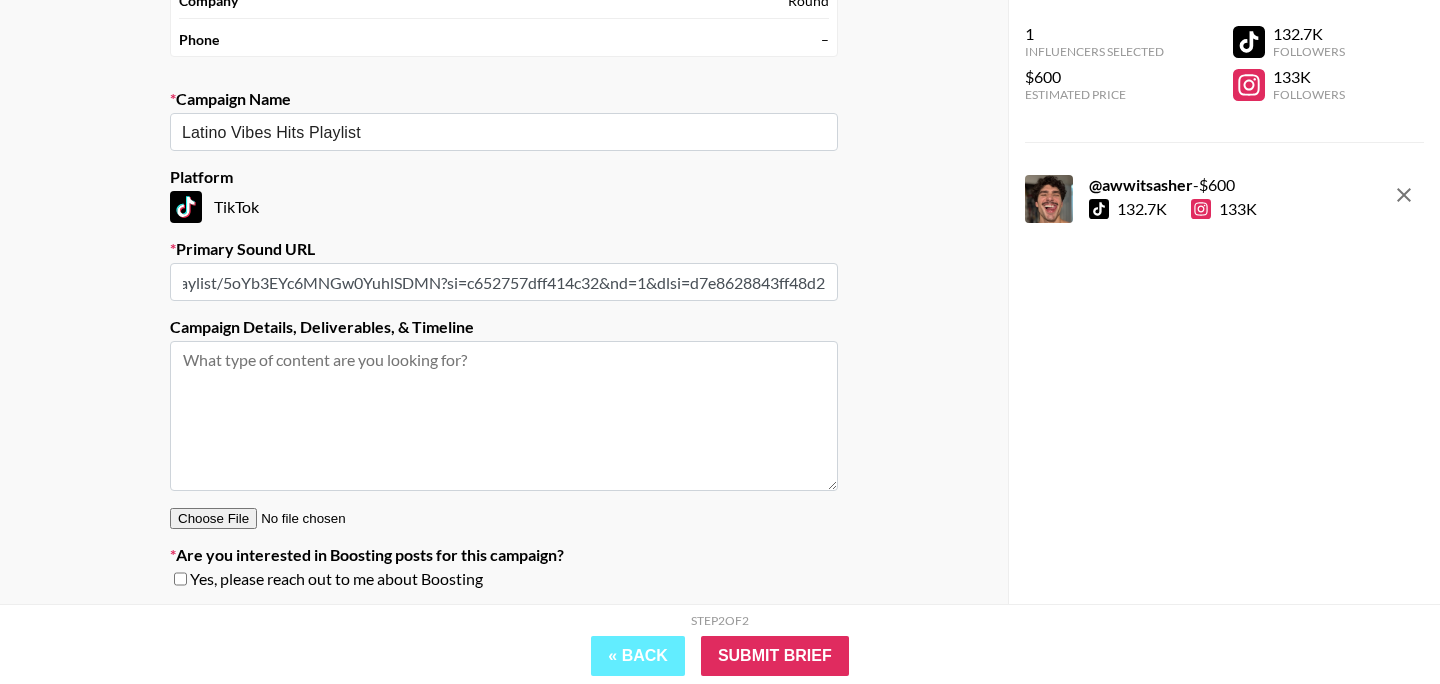 type on "https://open.spotify.com/playlist/5oYb3EYc6MNGw0YuhlSDMN?si=c652757dff414c32&nd=1&dlsi=d7e8628843ff48d2" 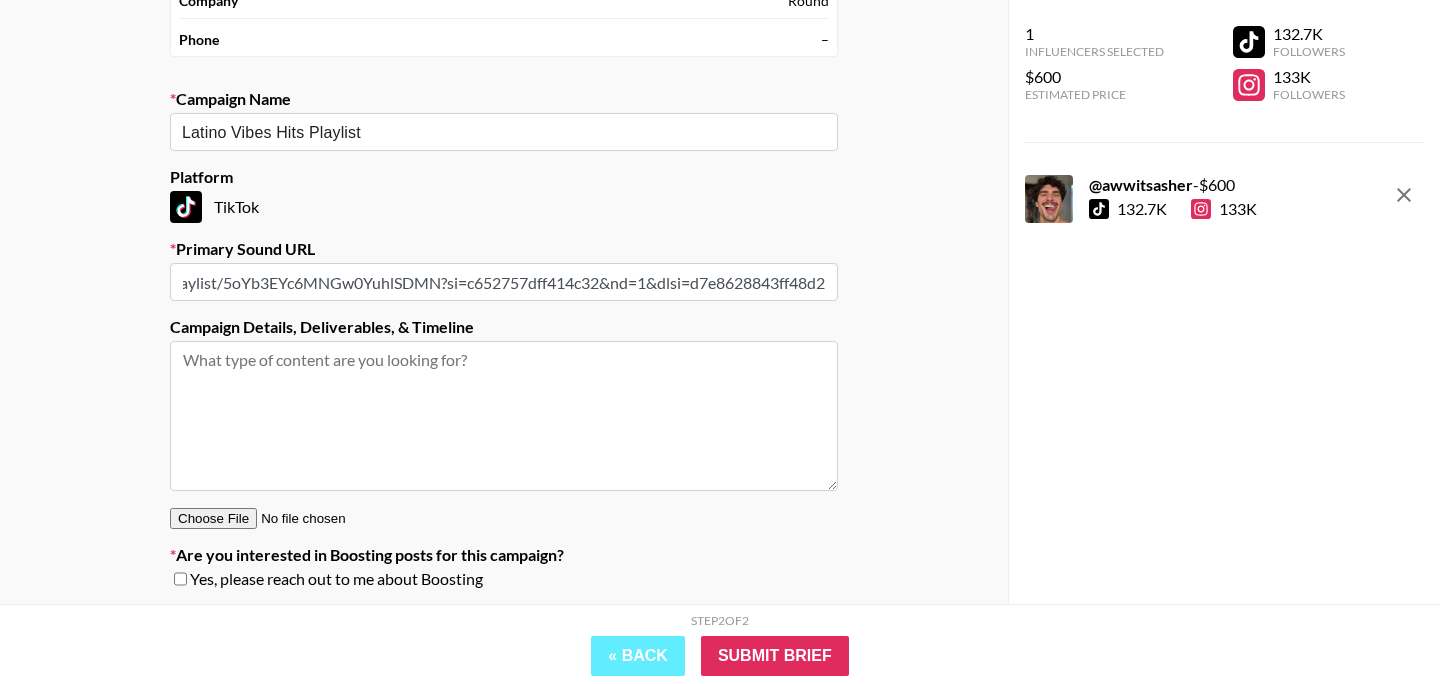 click on "Your Details Name [FIRST] [LAST] Email [EMAIL] Company Round Phone – Campaign Name Latino Vibes Hits Playlist ​ Platform  TikTok Primary Sound URL https://open.spotify.com/playlist/5oYb3EYc6MNGw0YuhlSDMN?si=c652757dff414c32&nd=1&dlsi=d7e8628843ff48d2 Campaign Details, Deliverables, & Timeline Are you interested in Boosting posts for this campaign?   Yes, please reach out to me about Boosting" at bounding box center [504, 257] 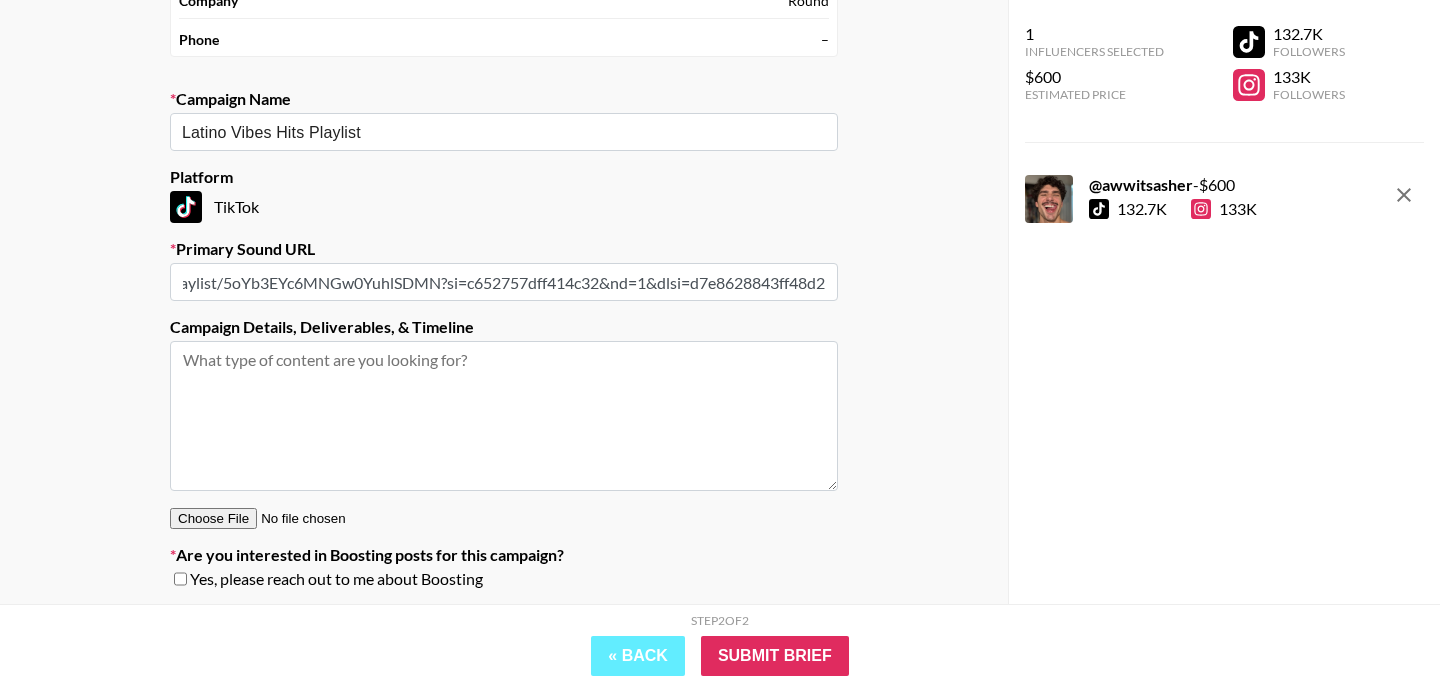 scroll, scrollTop: 0, scrollLeft: 0, axis: both 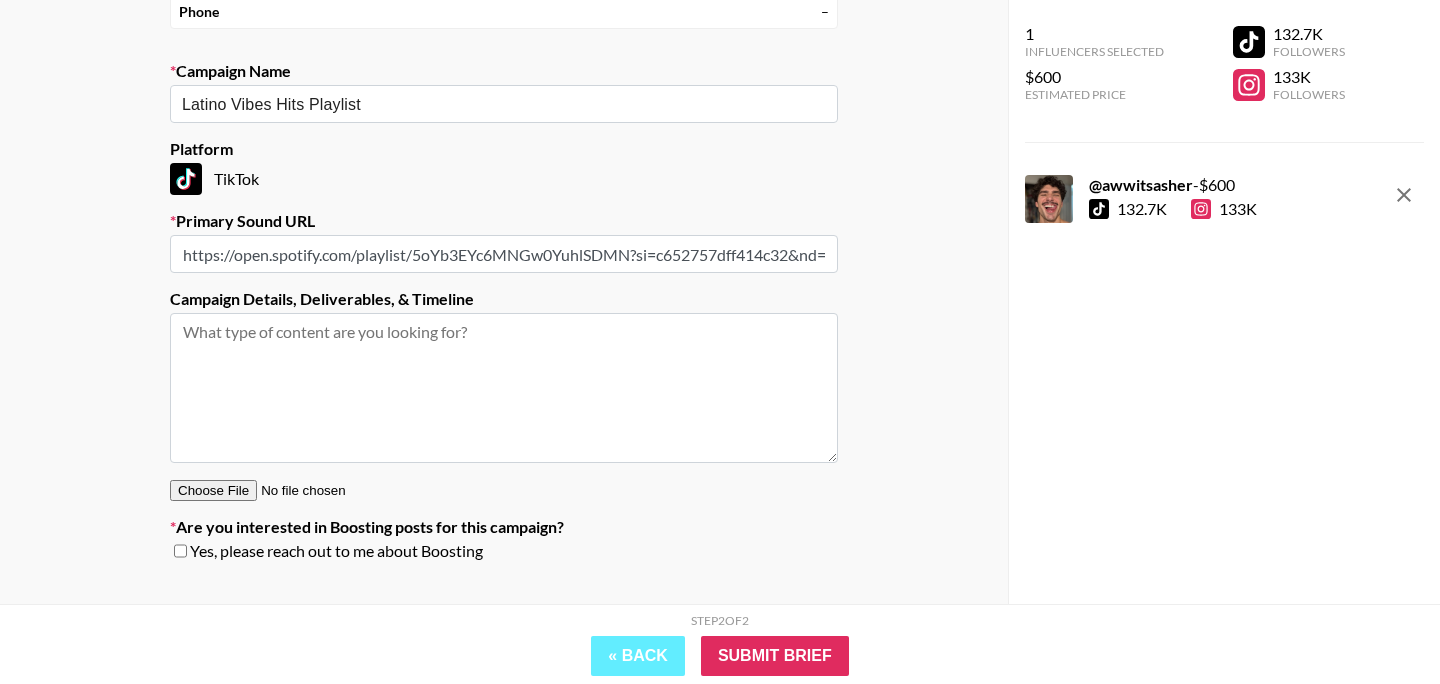 click at bounding box center [504, 388] 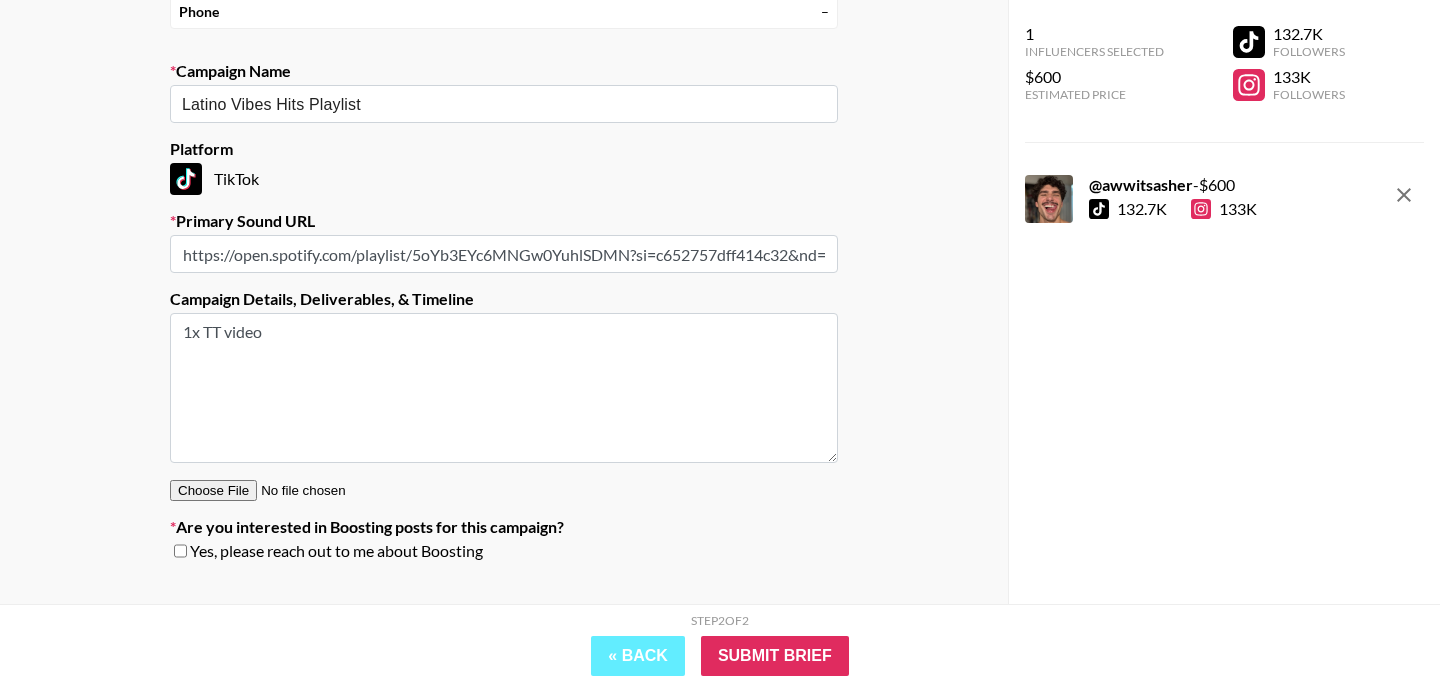 click on "1x TT video" at bounding box center [504, 388] 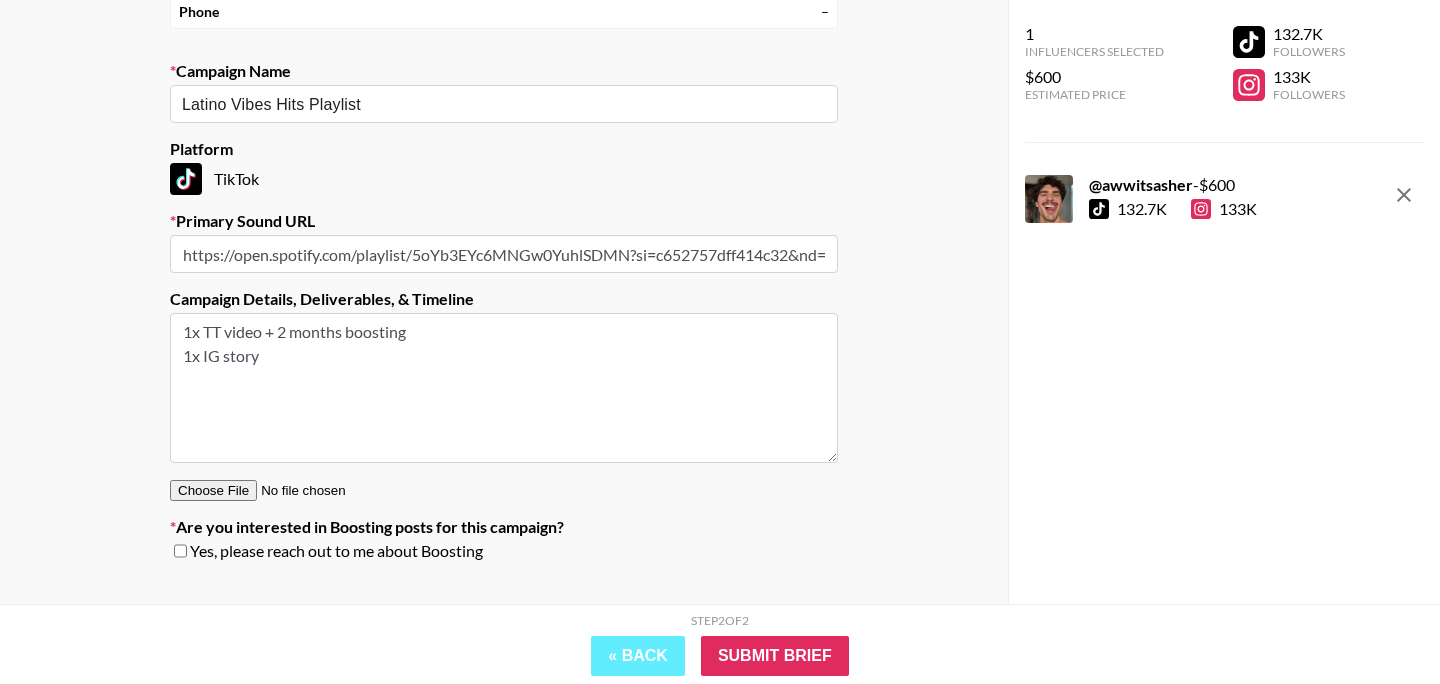 scroll, scrollTop: 300, scrollLeft: 0, axis: vertical 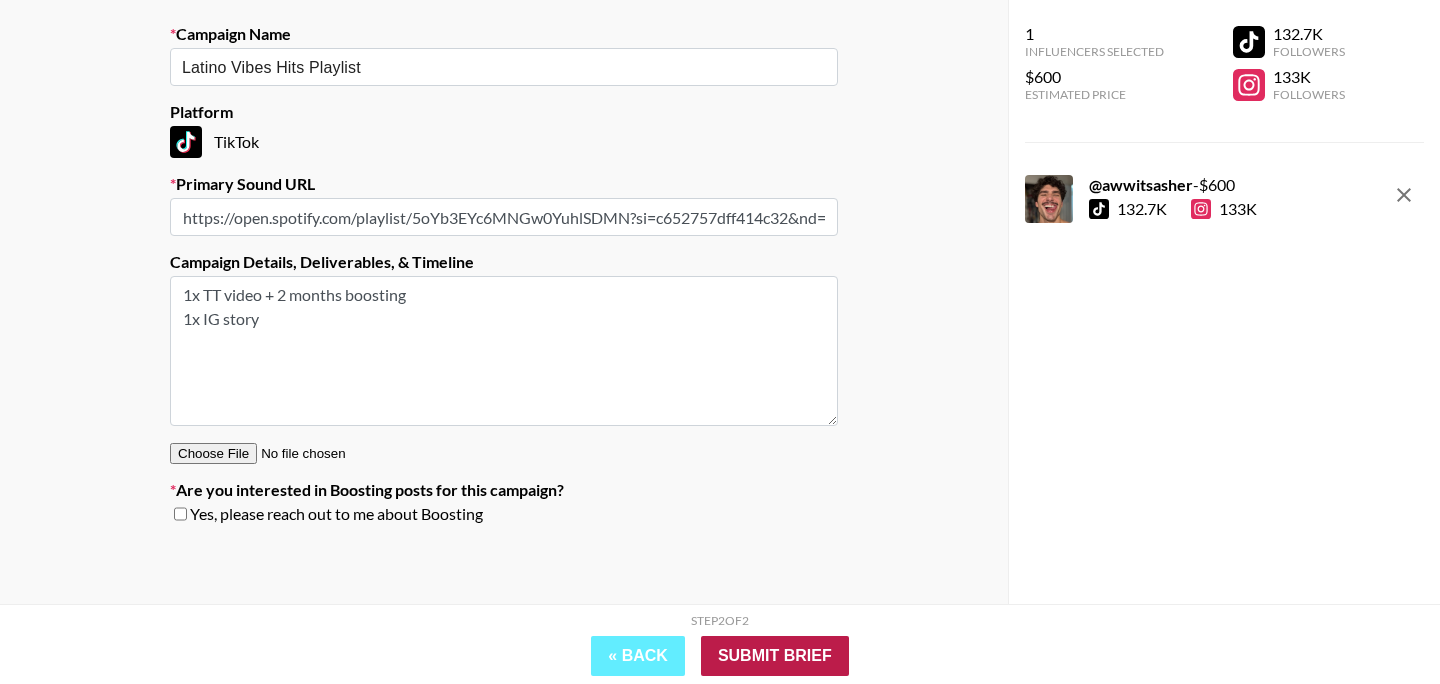 type on "1x TT video + 2 months boosting
1x IG story" 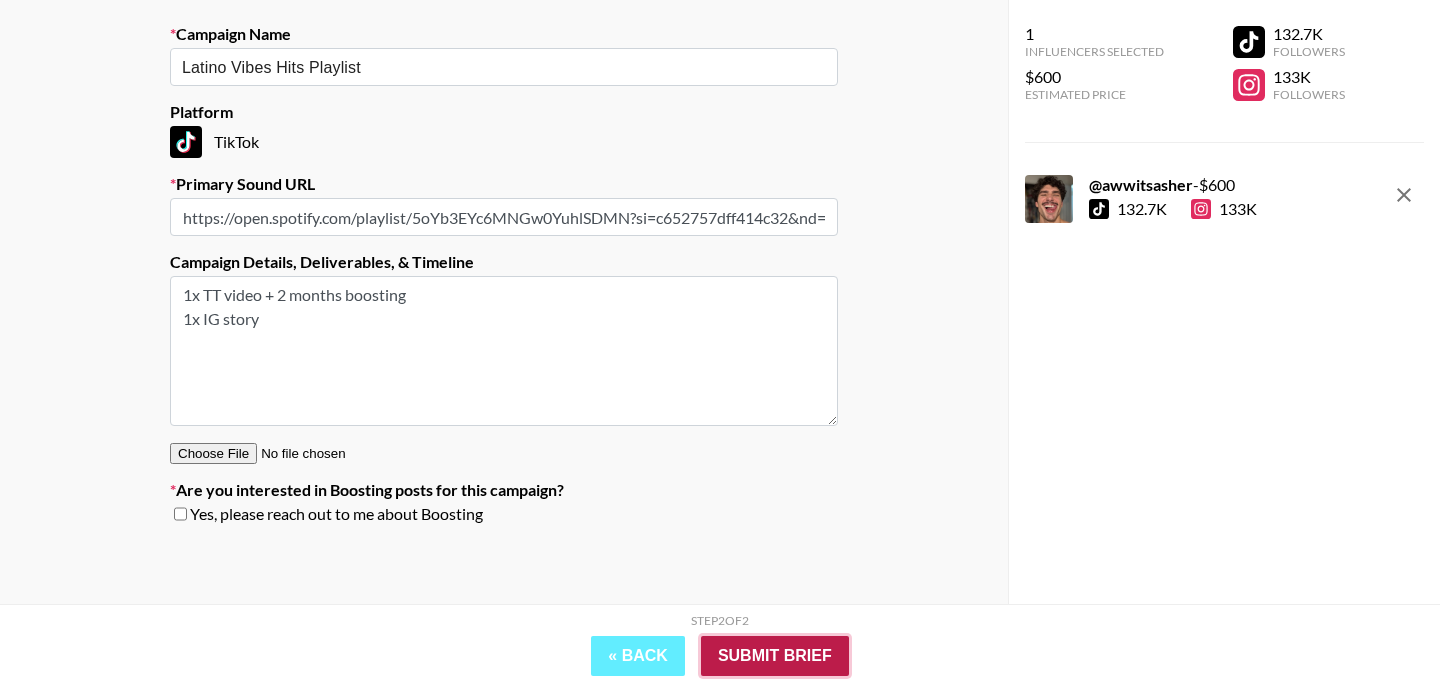 click on "Submit Brief" at bounding box center (775, 656) 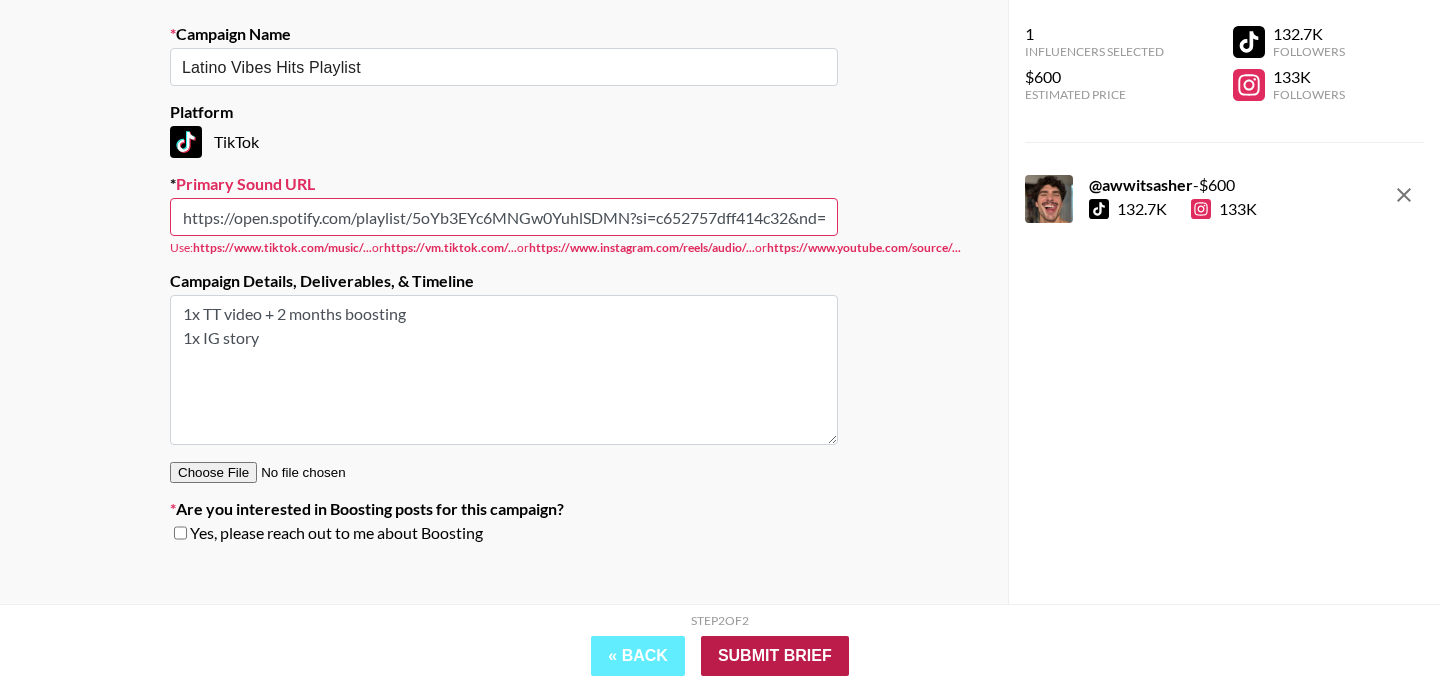scroll, scrollTop: 0, scrollLeft: 203, axis: horizontal 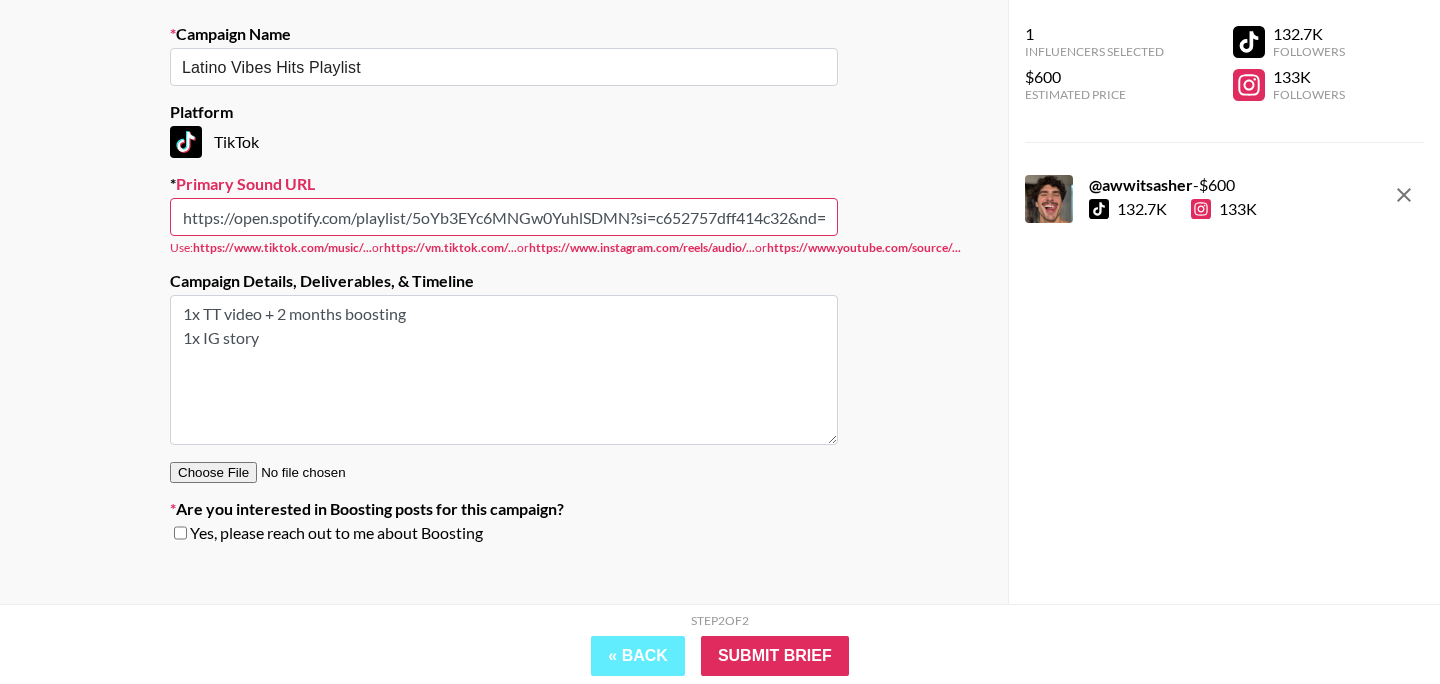 click on "https://open.spotify.com/playlist/5oYb3EYc6MNGw0YuhlSDMN?si=c652757dff414c32&nd=1&dlsi=d7e8628843ff48d2" at bounding box center (504, 217) 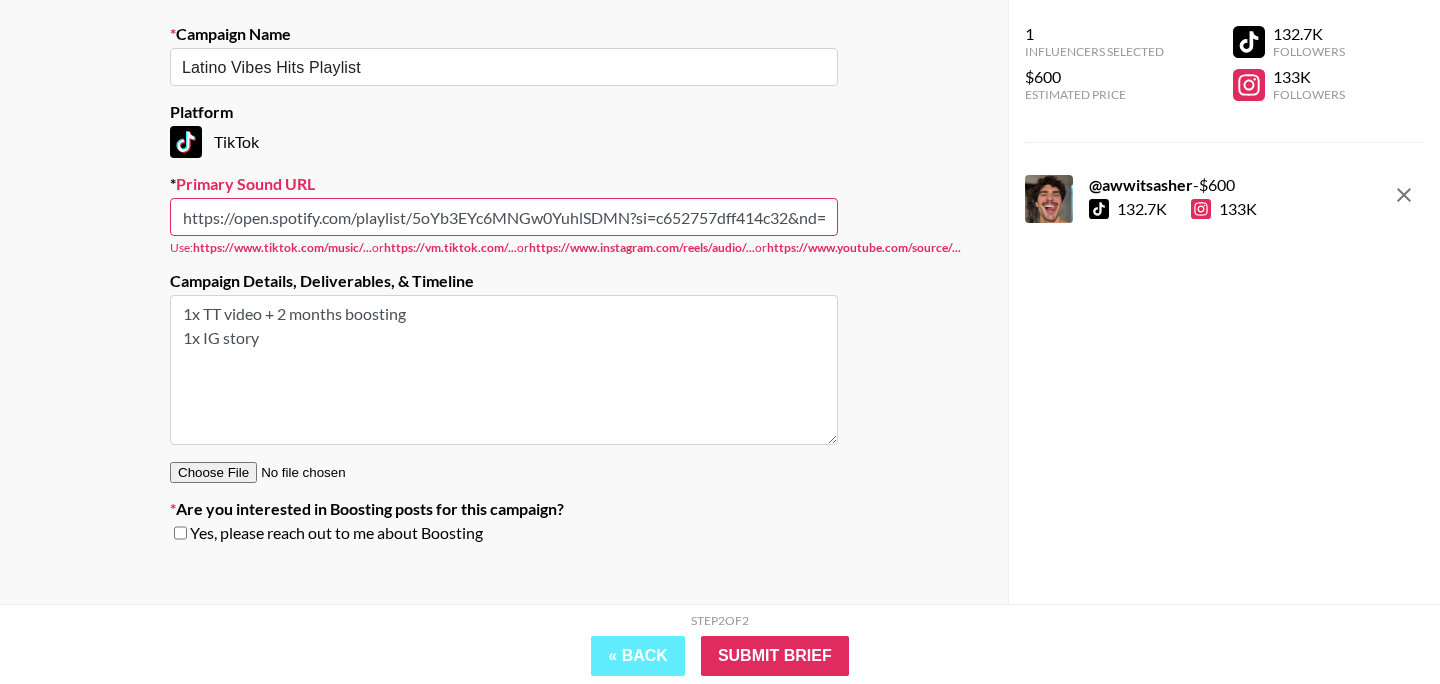 paste on "www.tiktok.com/music/La-Plena-W-Sound-05-7473566856805976065" 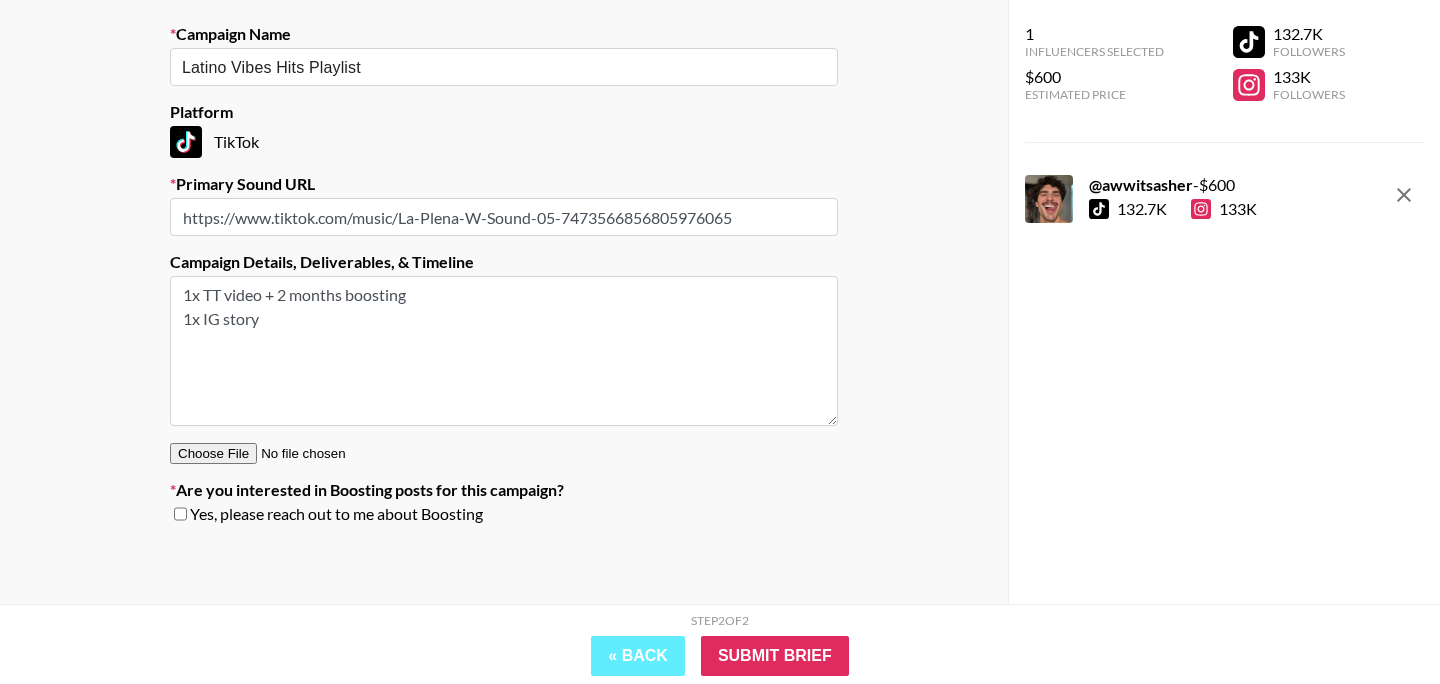 type on "https://www.tiktok.com/music/La-Plena-W-Sound-05-7473566856805976065" 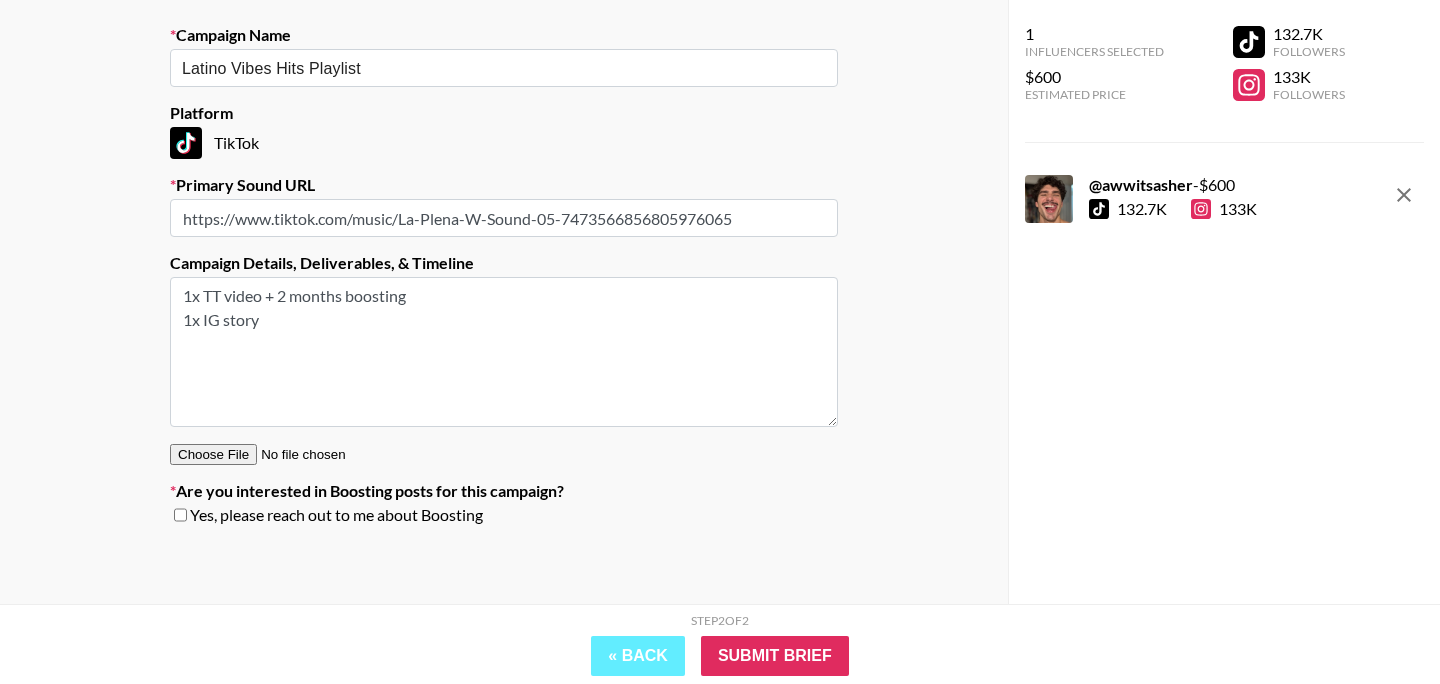 scroll, scrollTop: 300, scrollLeft: 0, axis: vertical 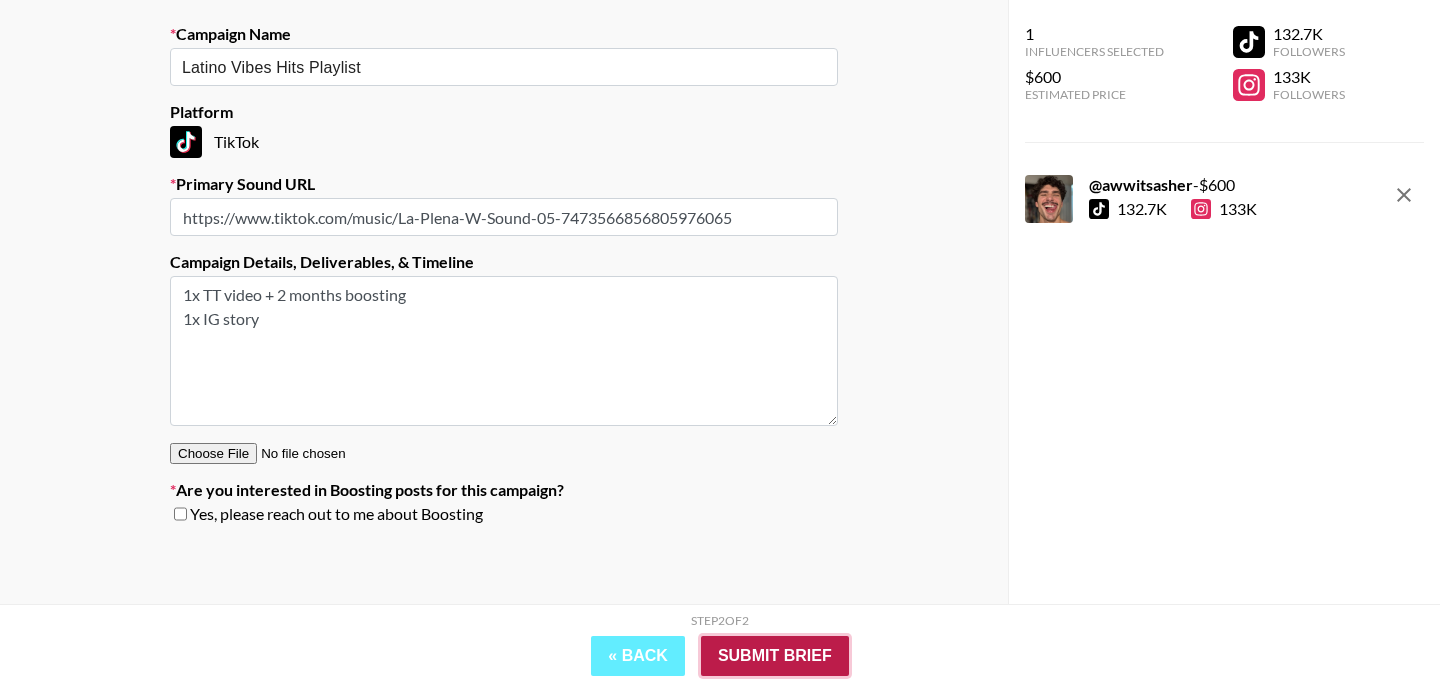 click on "Submit Brief" at bounding box center (775, 656) 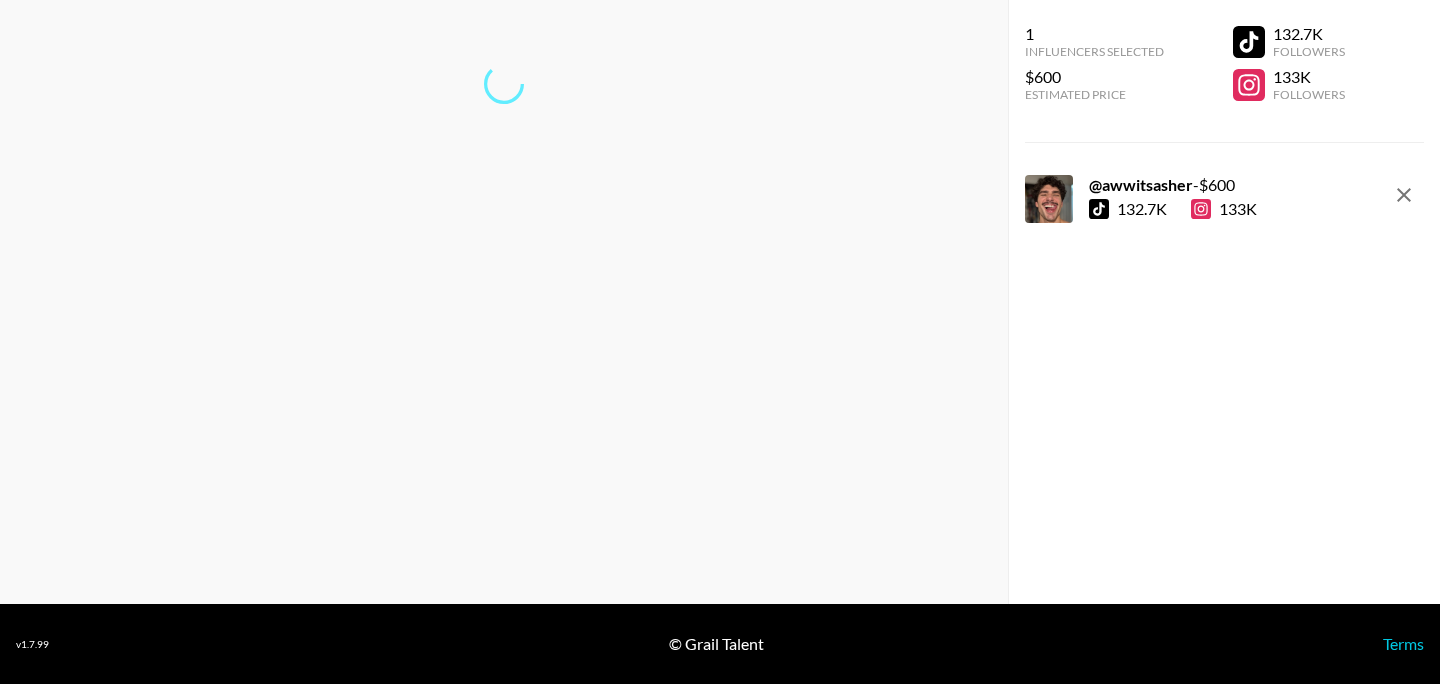 scroll, scrollTop: 80, scrollLeft: 0, axis: vertical 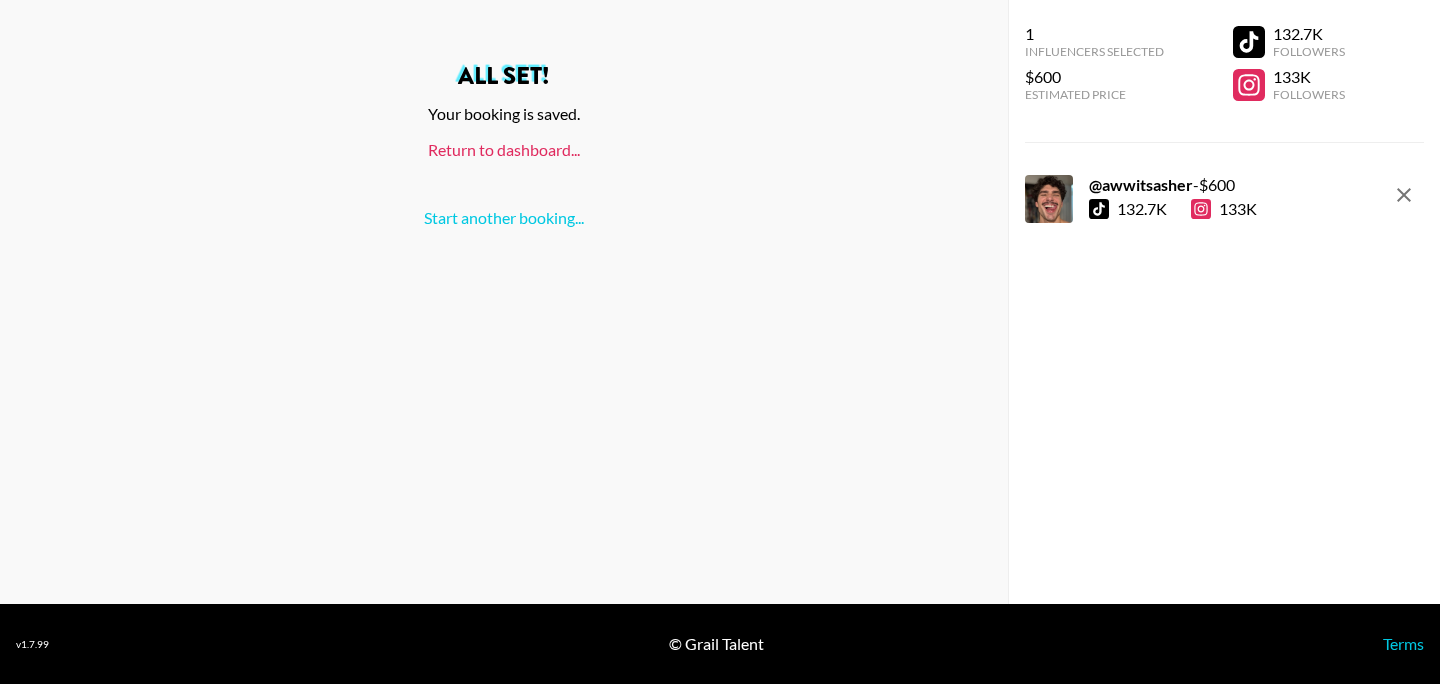 click on "Return to dashboard..." at bounding box center (504, 149) 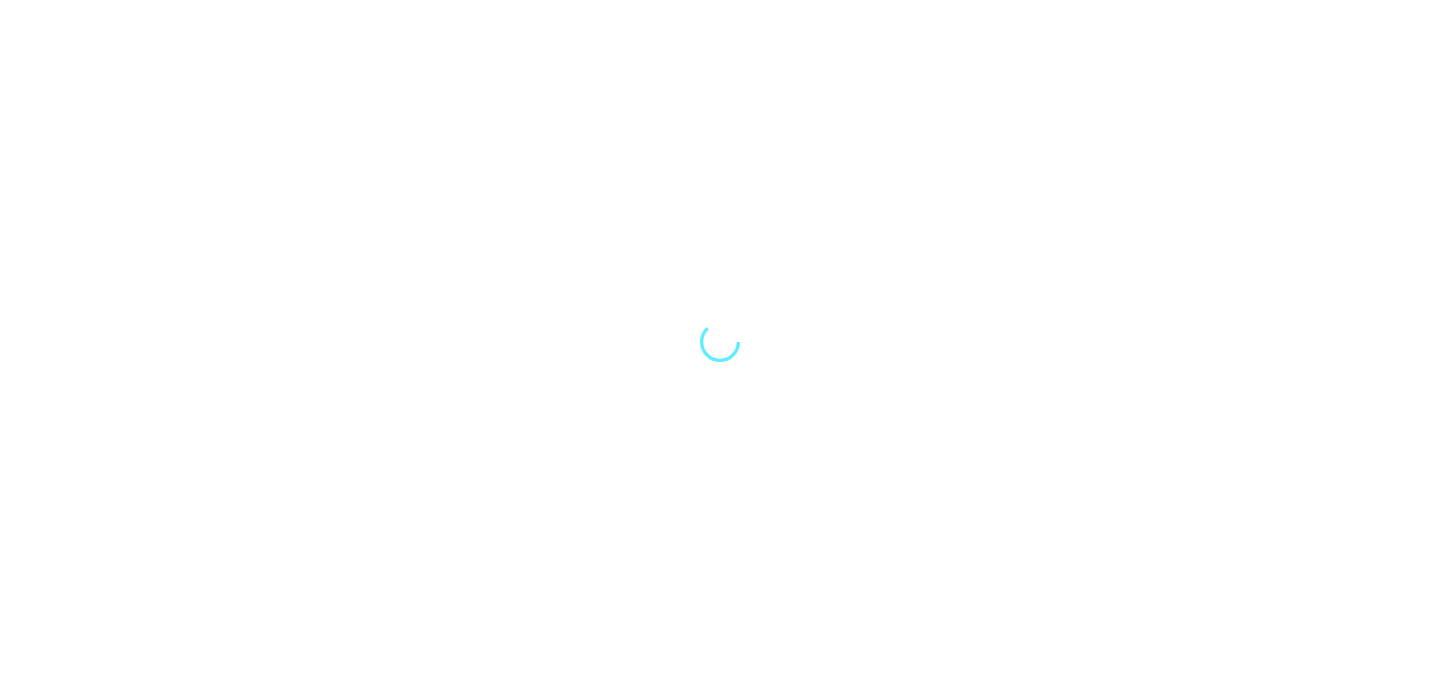 scroll, scrollTop: 0, scrollLeft: 0, axis: both 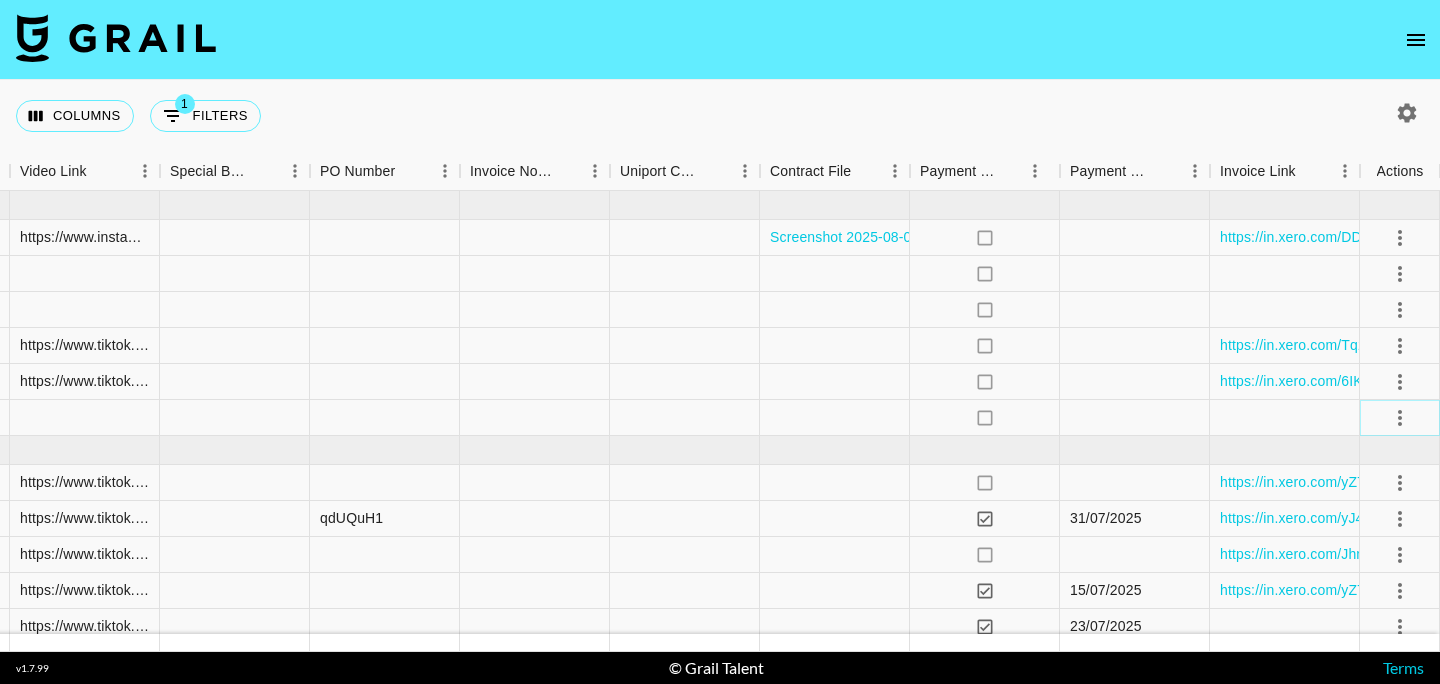 click 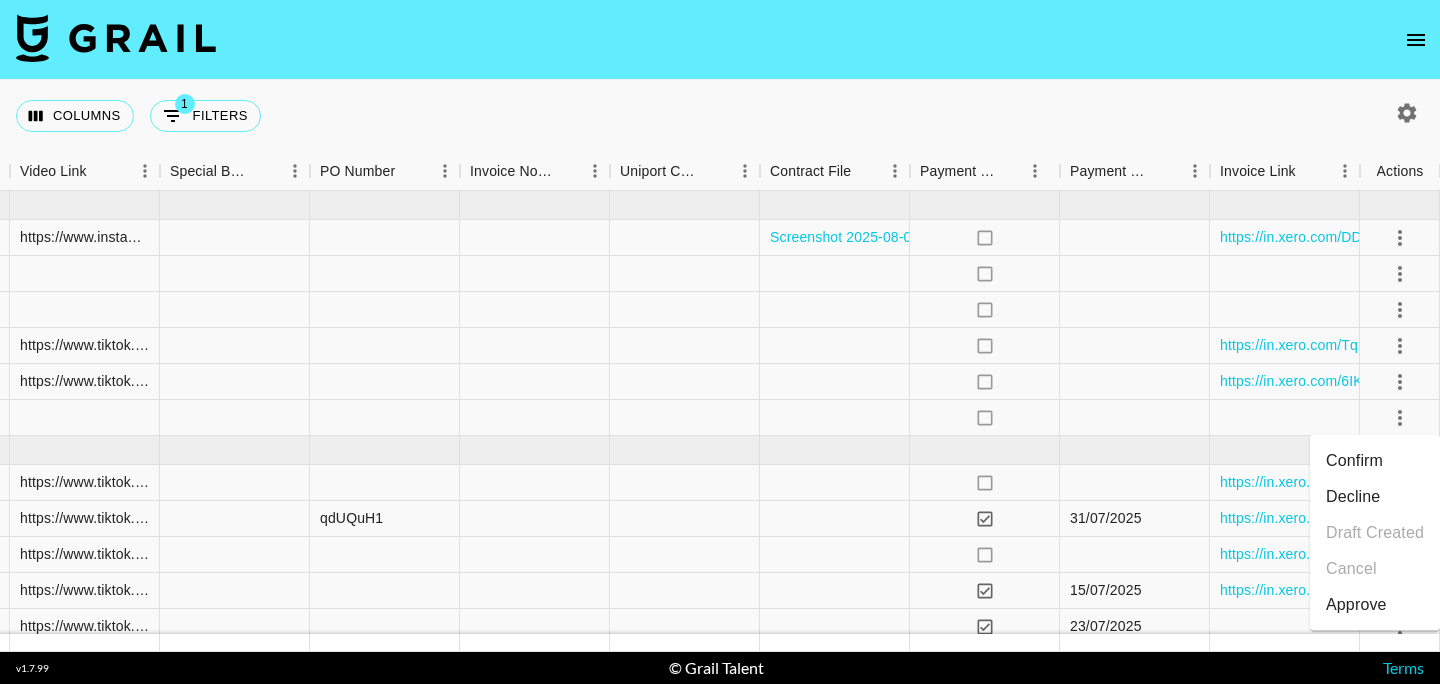 click on "Confirm" at bounding box center [1375, 461] 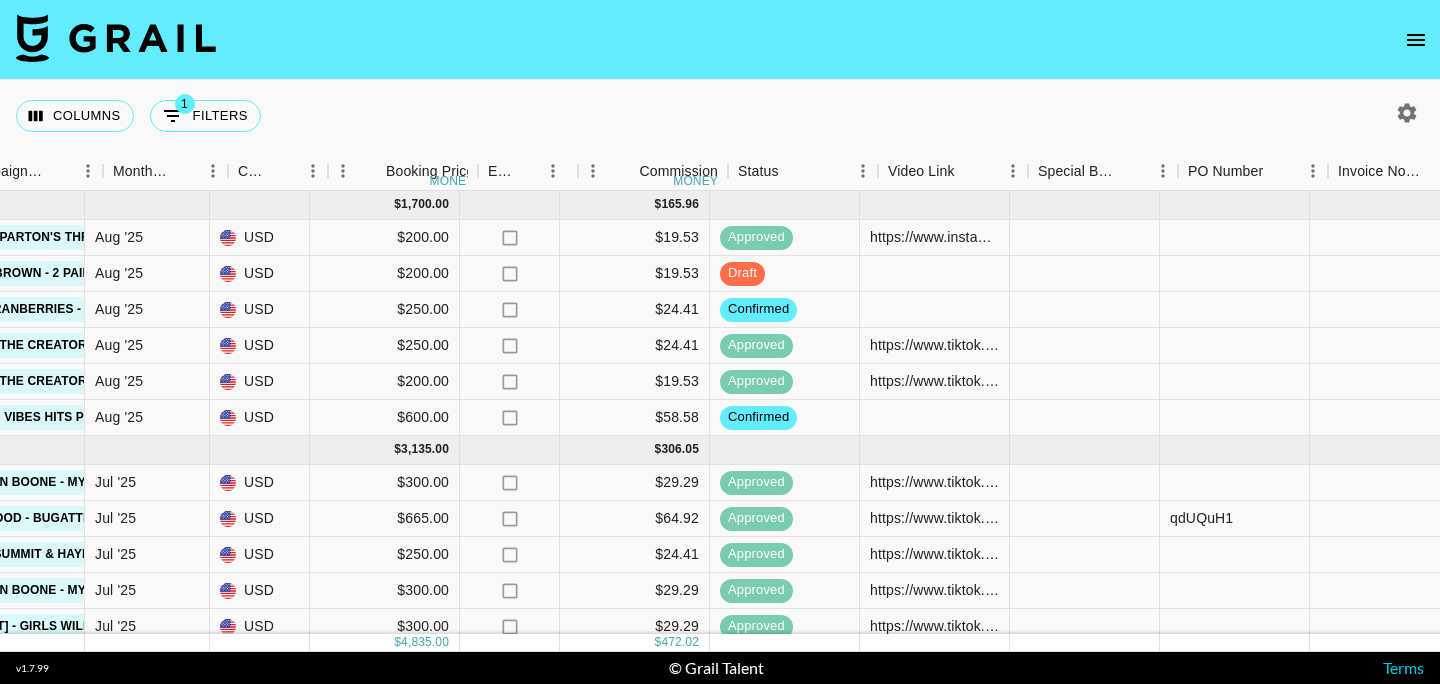scroll, scrollTop: 0, scrollLeft: 1083, axis: horizontal 